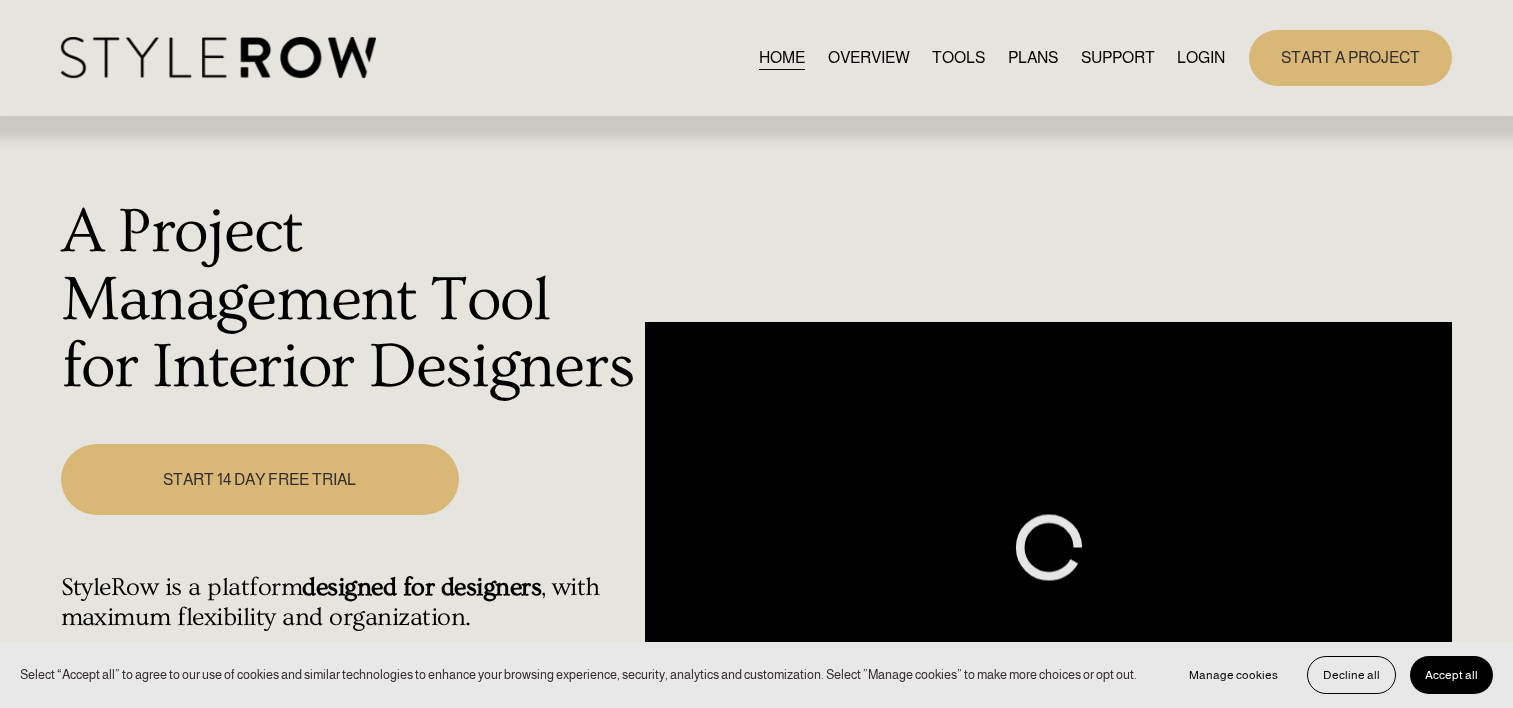 click on "LOGIN" at bounding box center [1201, 57] 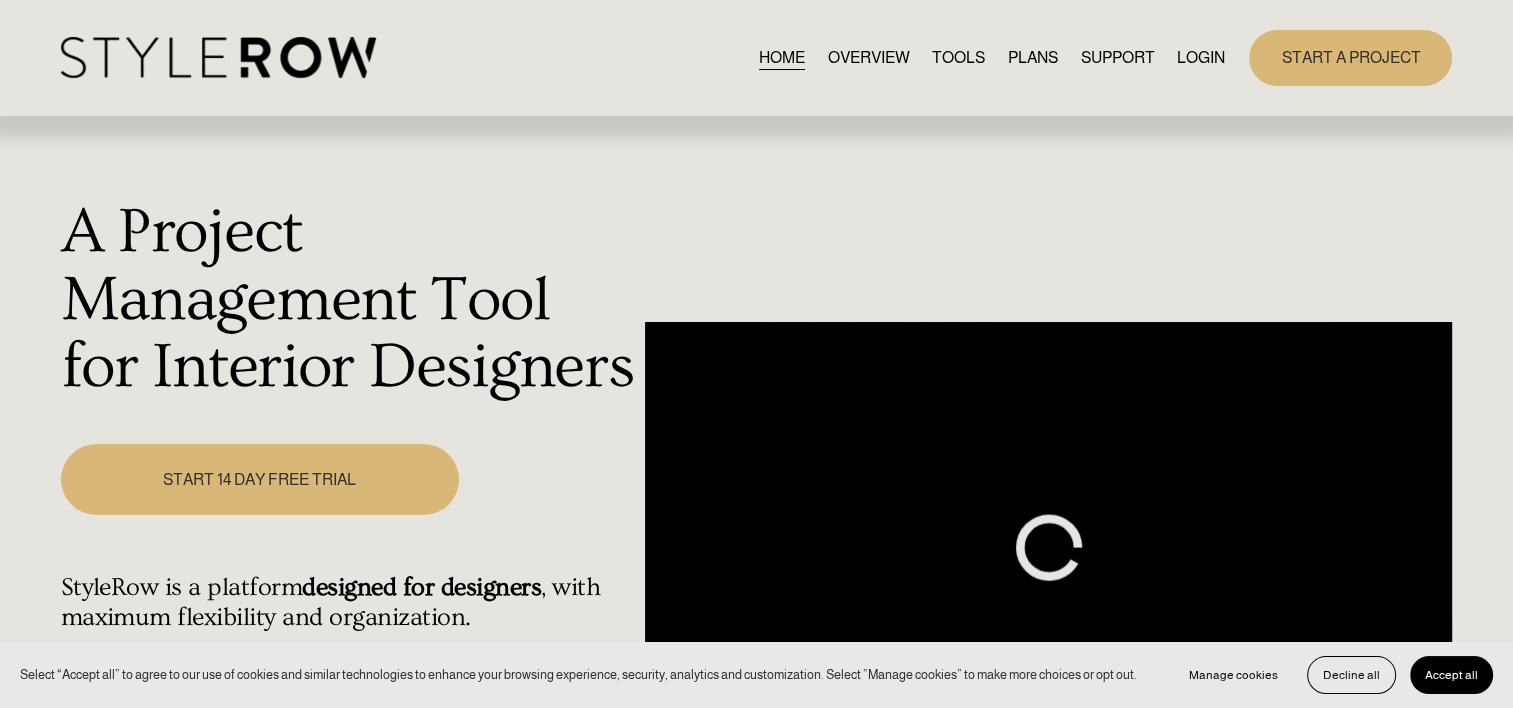 scroll, scrollTop: 0, scrollLeft: 0, axis: both 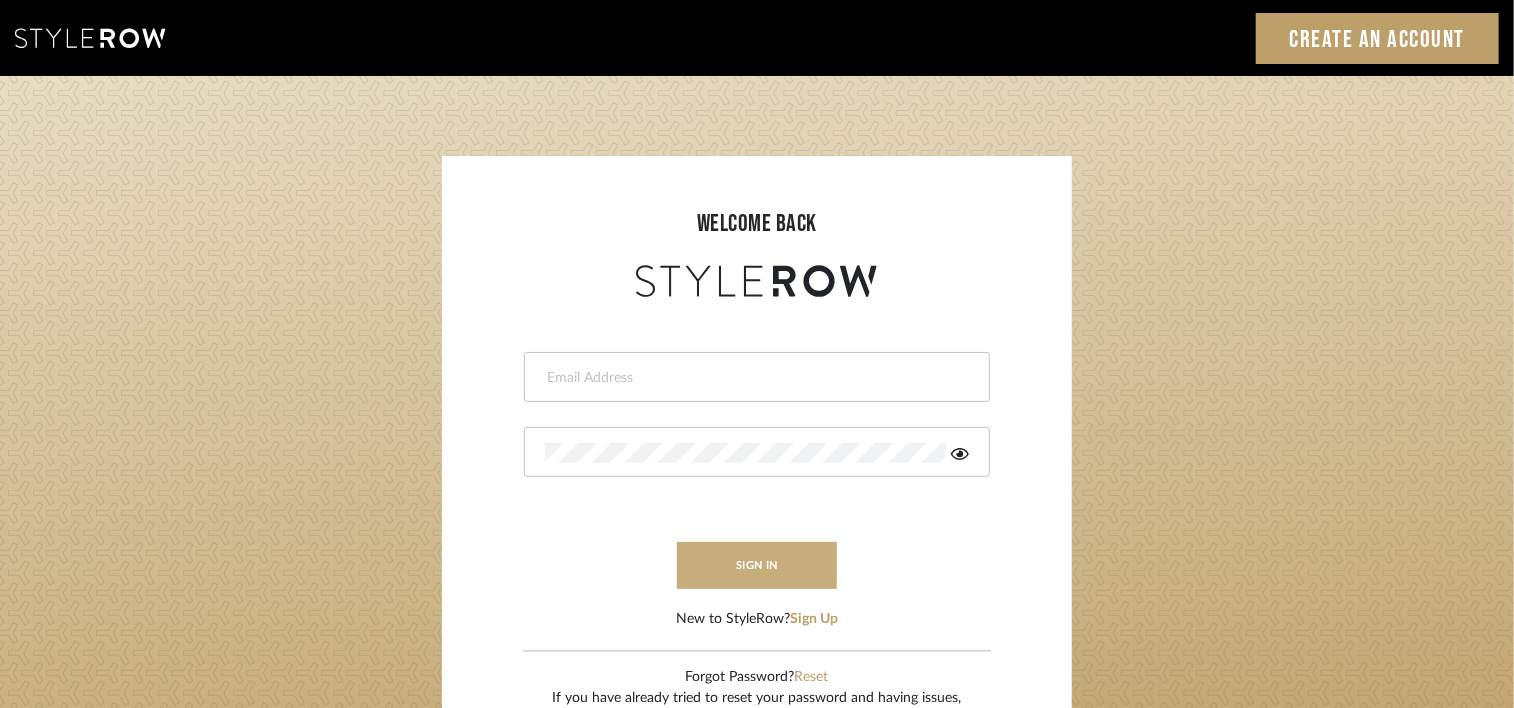 type on "[EMAIL]" 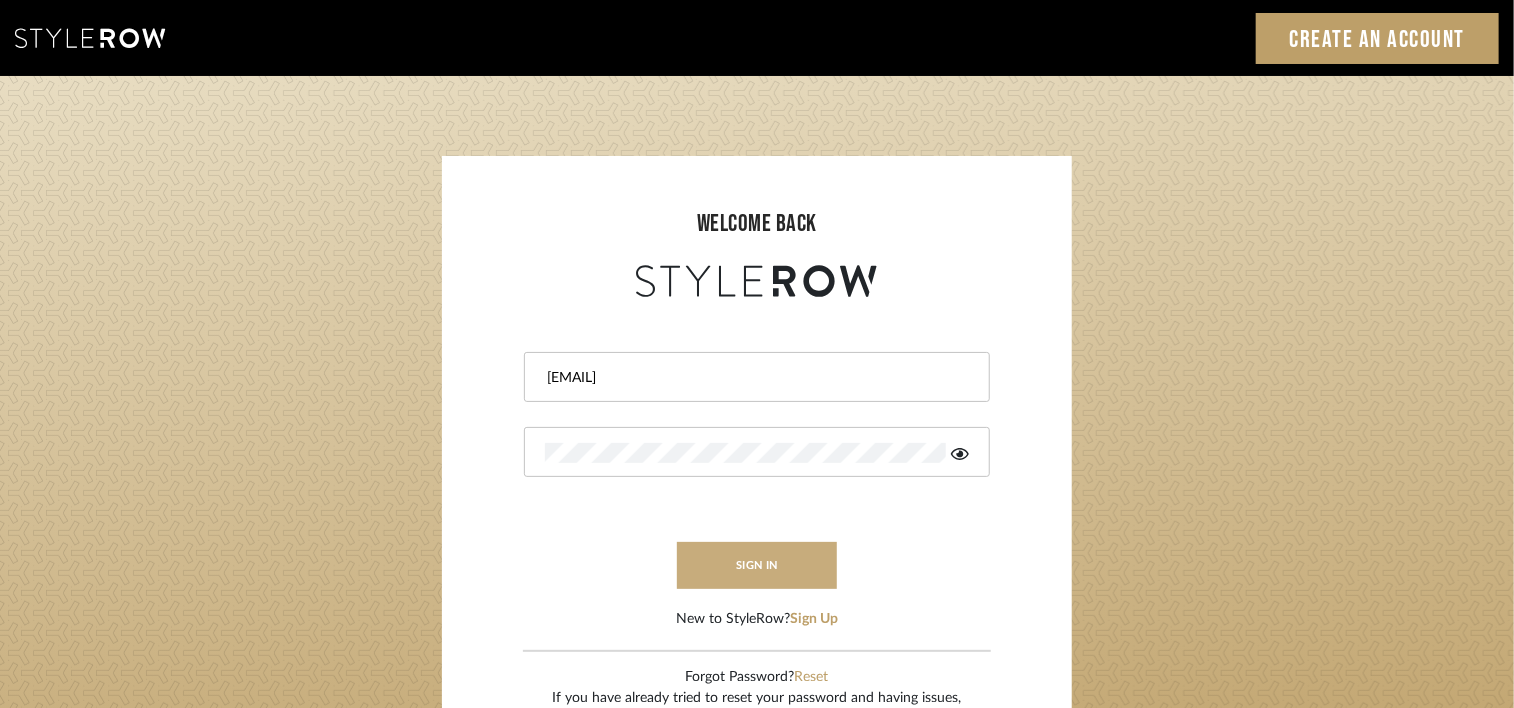 click on "sign in" at bounding box center (757, 565) 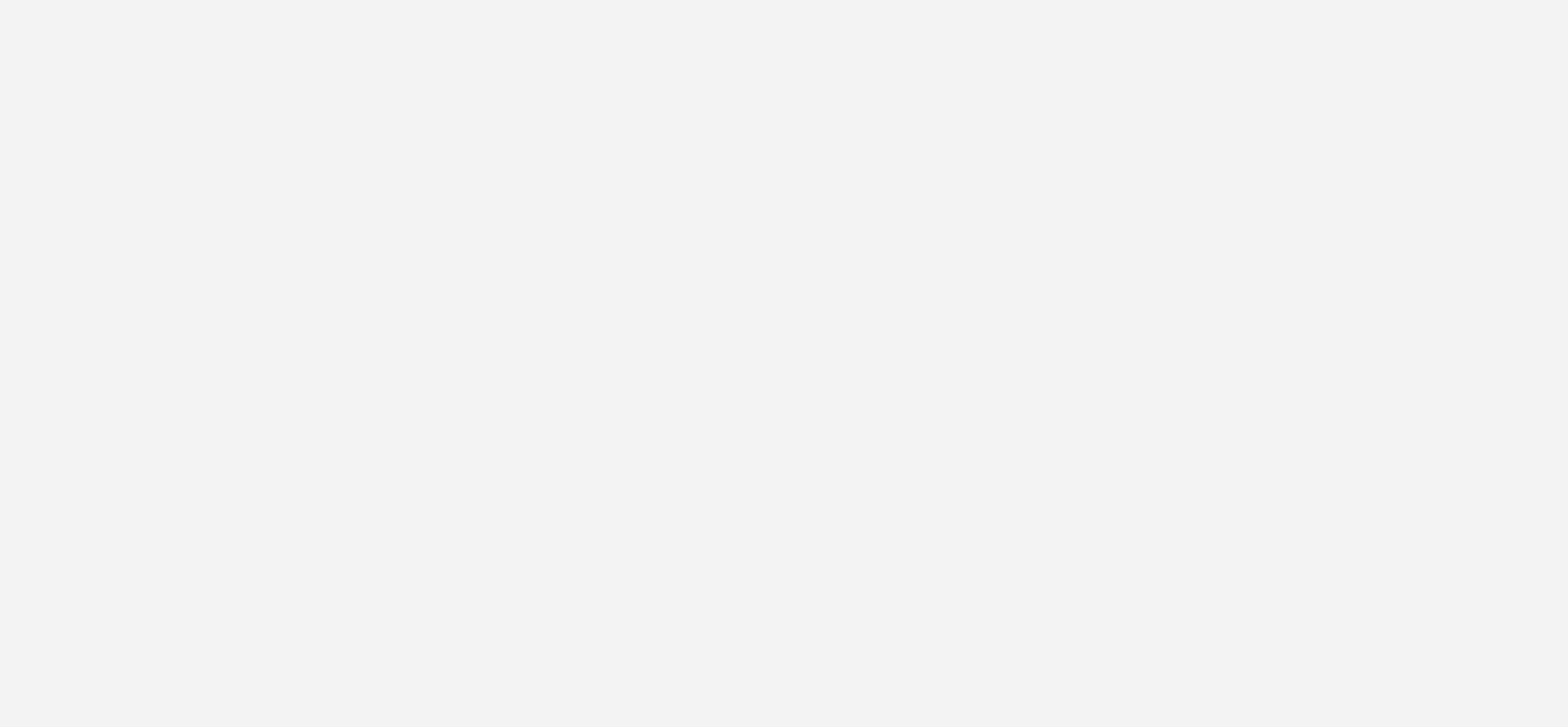 scroll, scrollTop: 0, scrollLeft: 0, axis: both 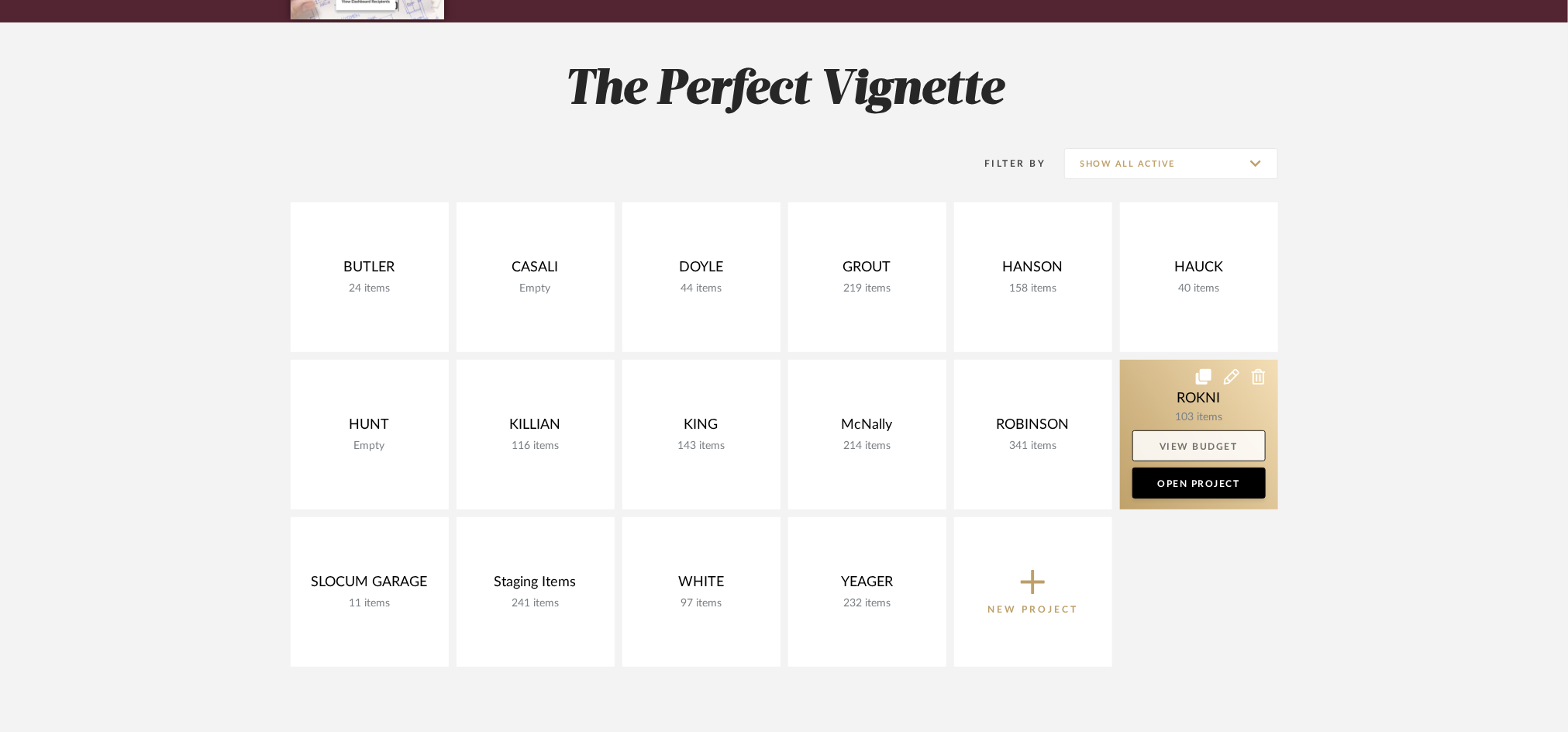click on "View Budget" 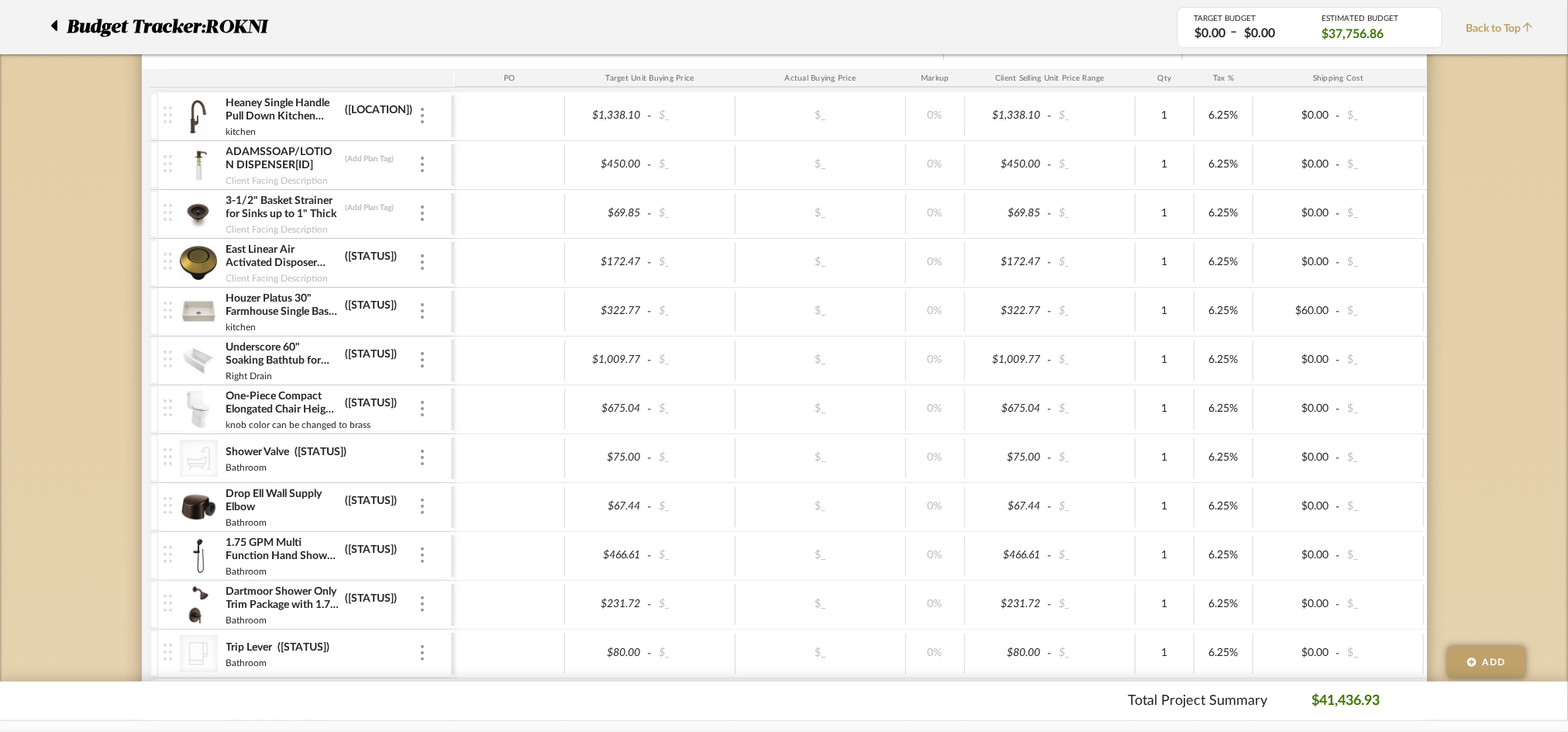 scroll, scrollTop: 1239, scrollLeft: 0, axis: vertical 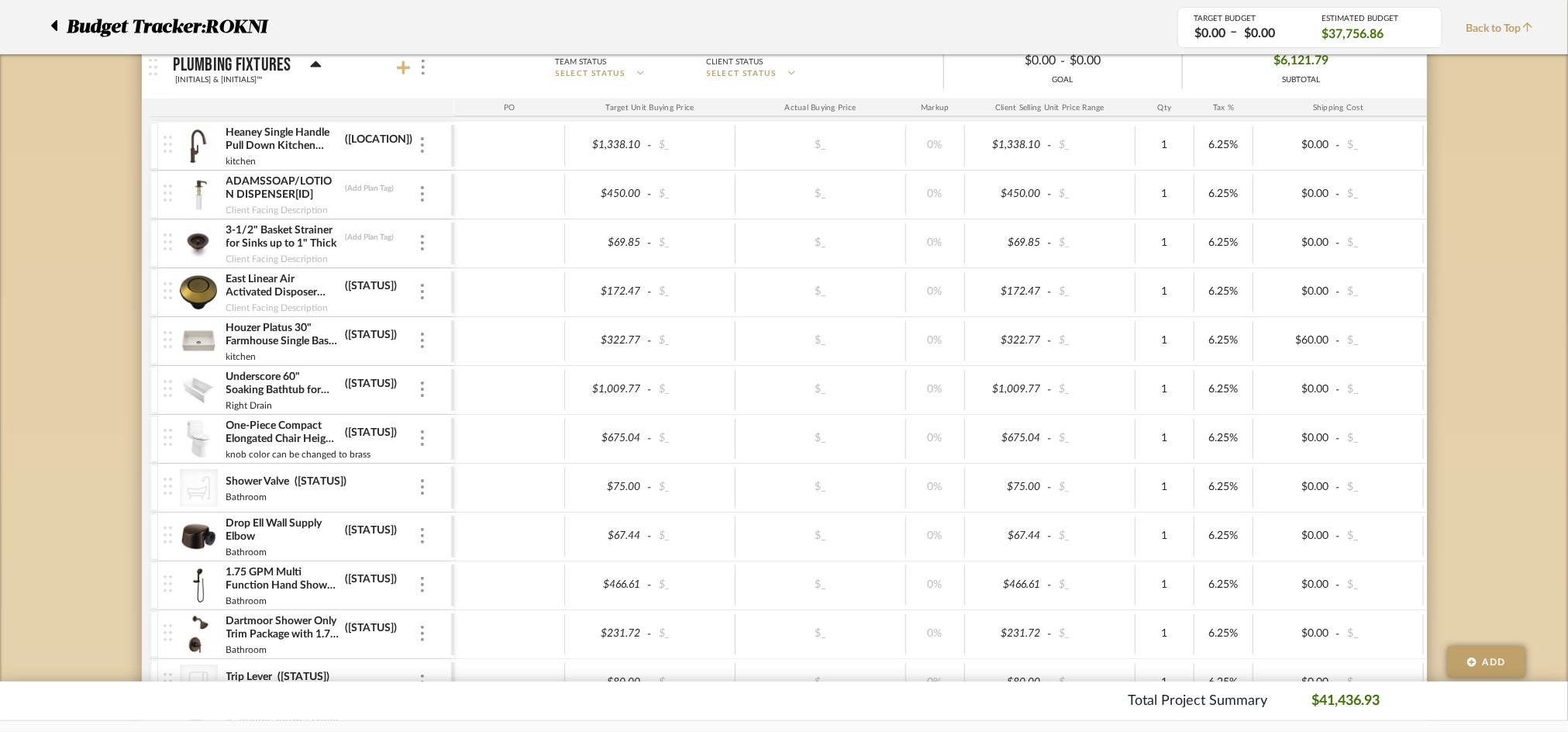 click 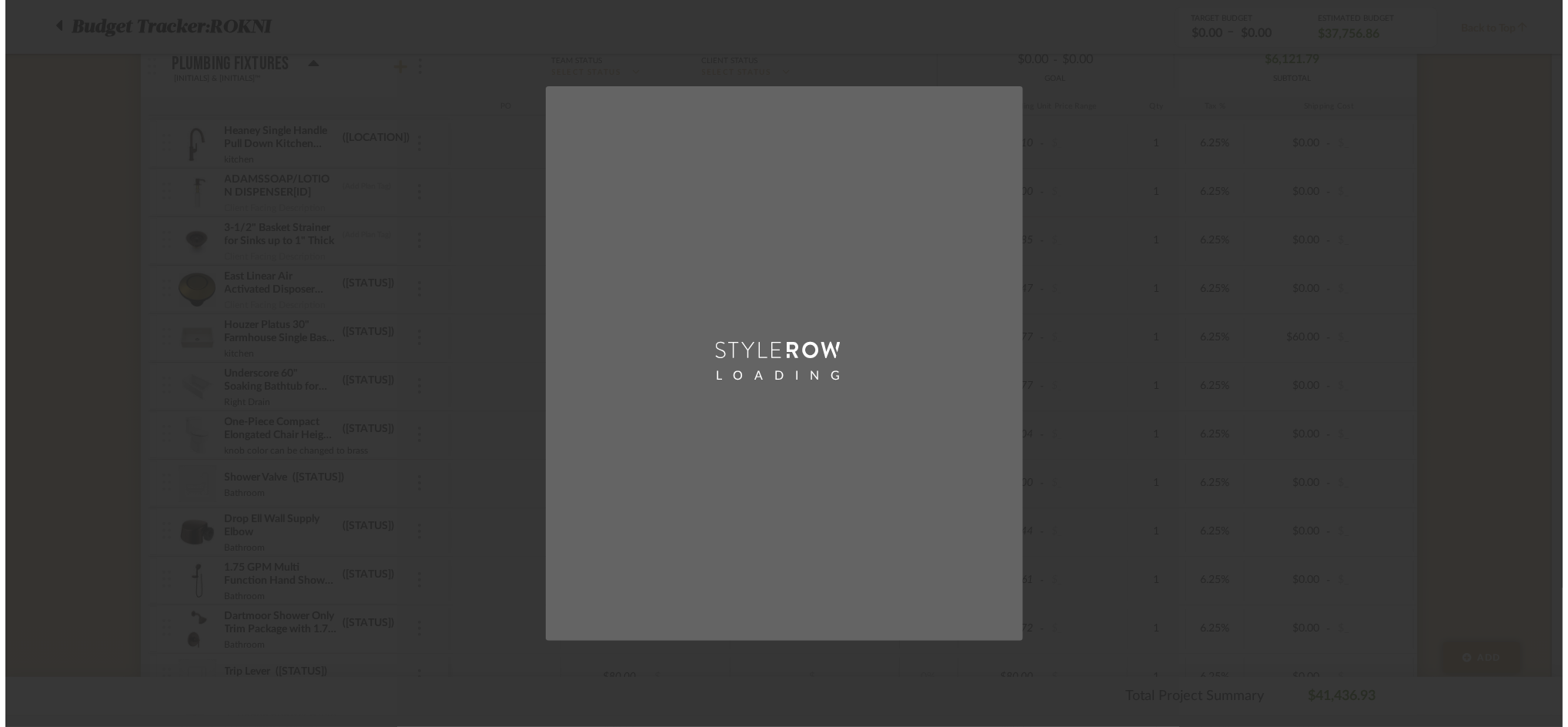 scroll, scrollTop: 0, scrollLeft: 0, axis: both 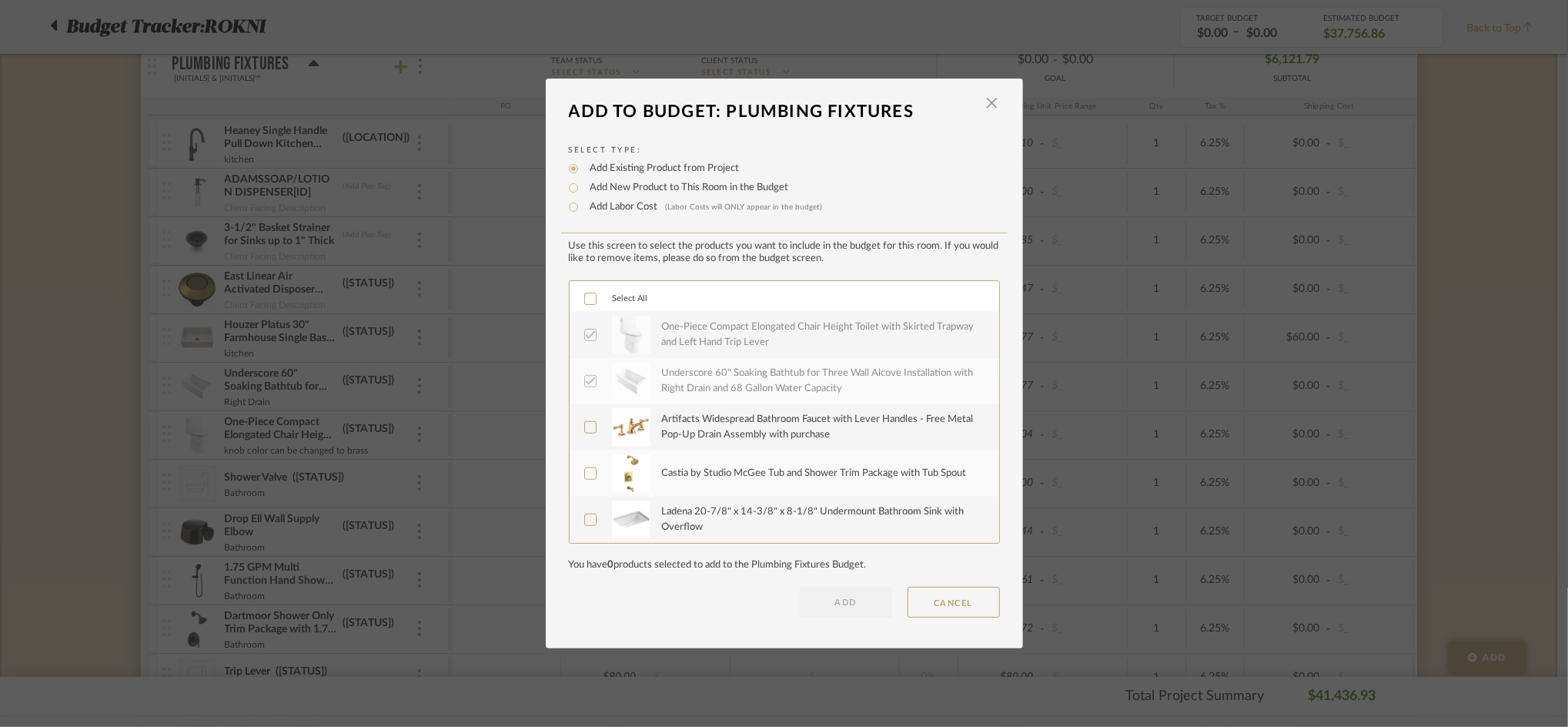 click on "Add To Budget: Plumbing Fixtures × Select Type: Add Existing Product from Project Add New Product to This Room in the Budget Add Labor Cost  (Labor Costs will ONLY appear in the budget)  Use this screen to select the products you want to include in the budget for this room. If you would like to remove items, please do so from the budget screen.
Select All
CategoryIconBath
bathroom faucet Moen M-Core 2 or 3 Function 1/2" CC and IPS Diverter Valve Dartmoor Single Handle 2, 3 or 6 Function M-CORE Diverter Valve Trim - Less Rough-In Valve - For 2 or 3 Devices Dartmoor 1.2 GPM Widespread Bathroom Faucet with Rough-in Valve and Pop-Up Drain Assembly included 4" Round Shower Drain Cover with Exposed Screw Installation Platus 30" Farmhouse Single Basin Fireclay Kitchen Sink ADAMSSOAP/LOTION DISPENSER[ID] 3-1/2" Basket Strainer for Sinks up to 1" Thick East Linear Air Activated Disposer Switch Houzer 3-1/2" Basket Strainer" at bounding box center [784, 364] 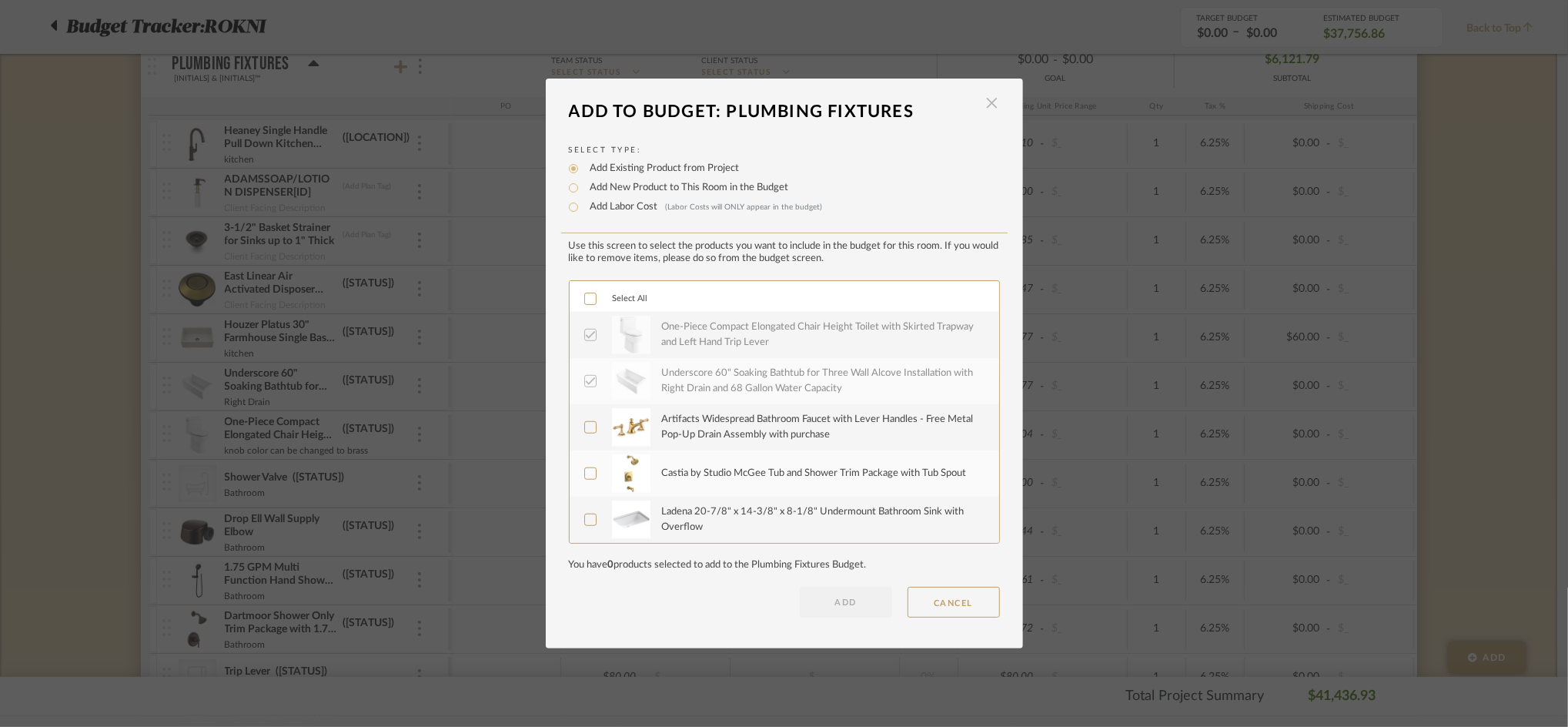click at bounding box center [992, 103] 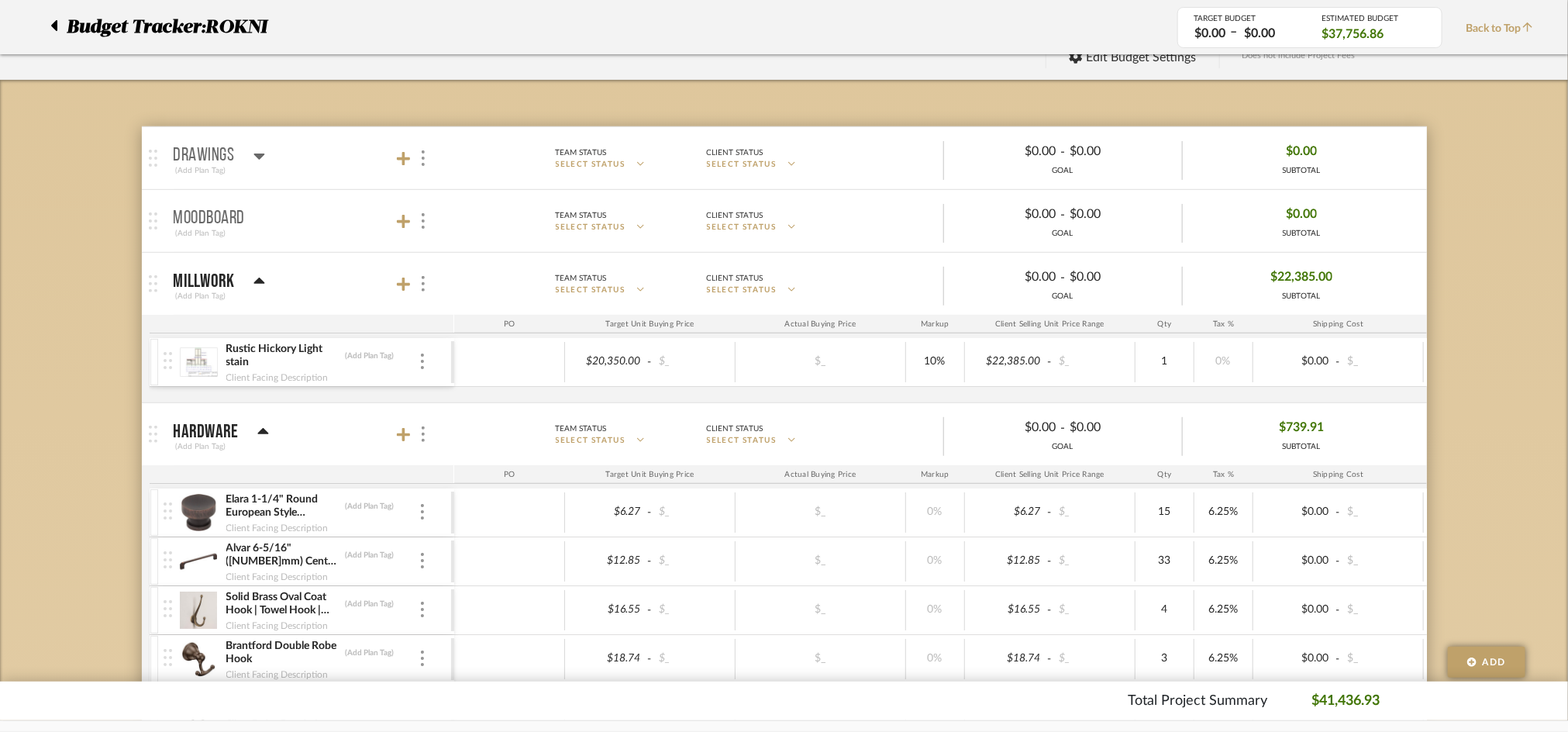 scroll, scrollTop: 0, scrollLeft: 0, axis: both 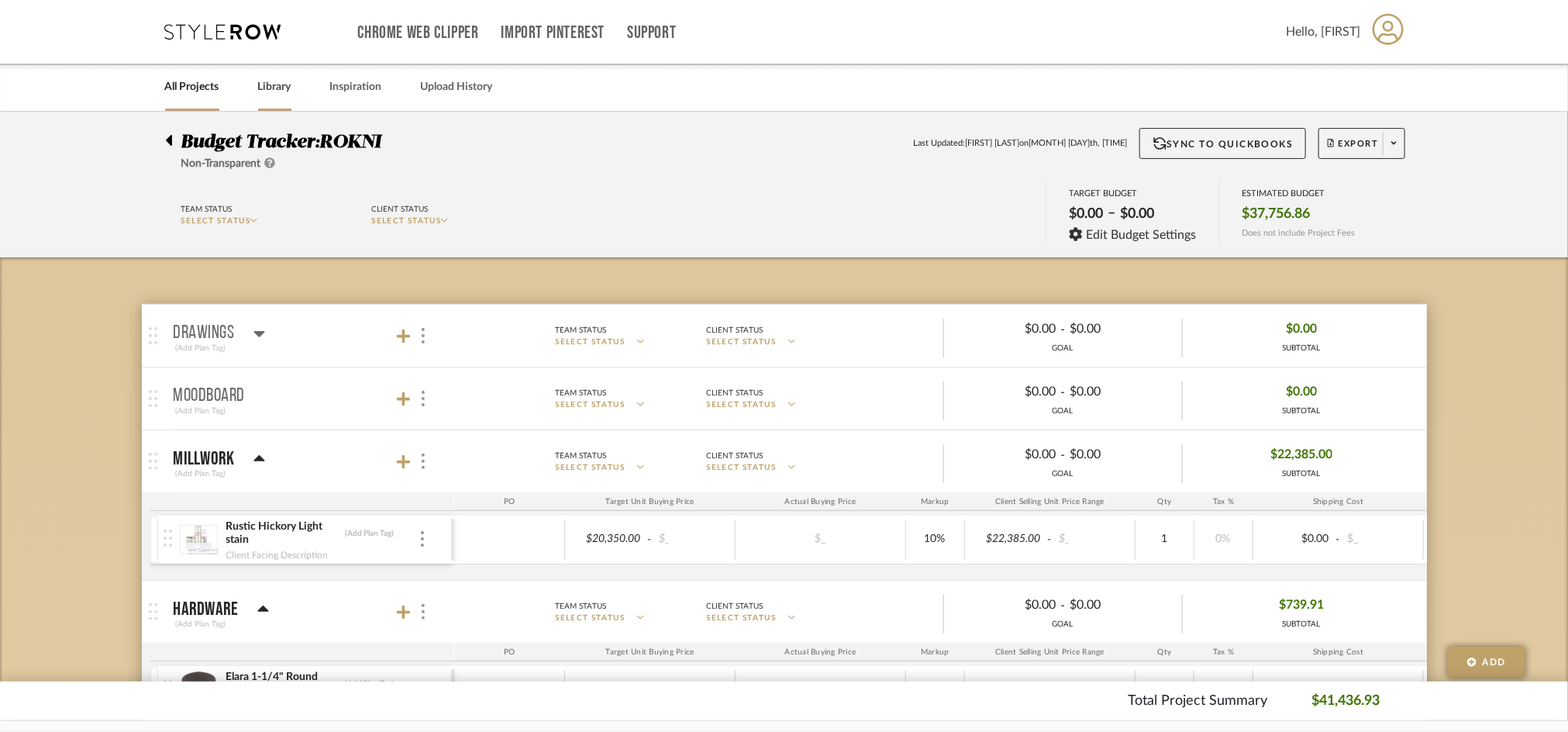 click on "Library" at bounding box center [274, 87] 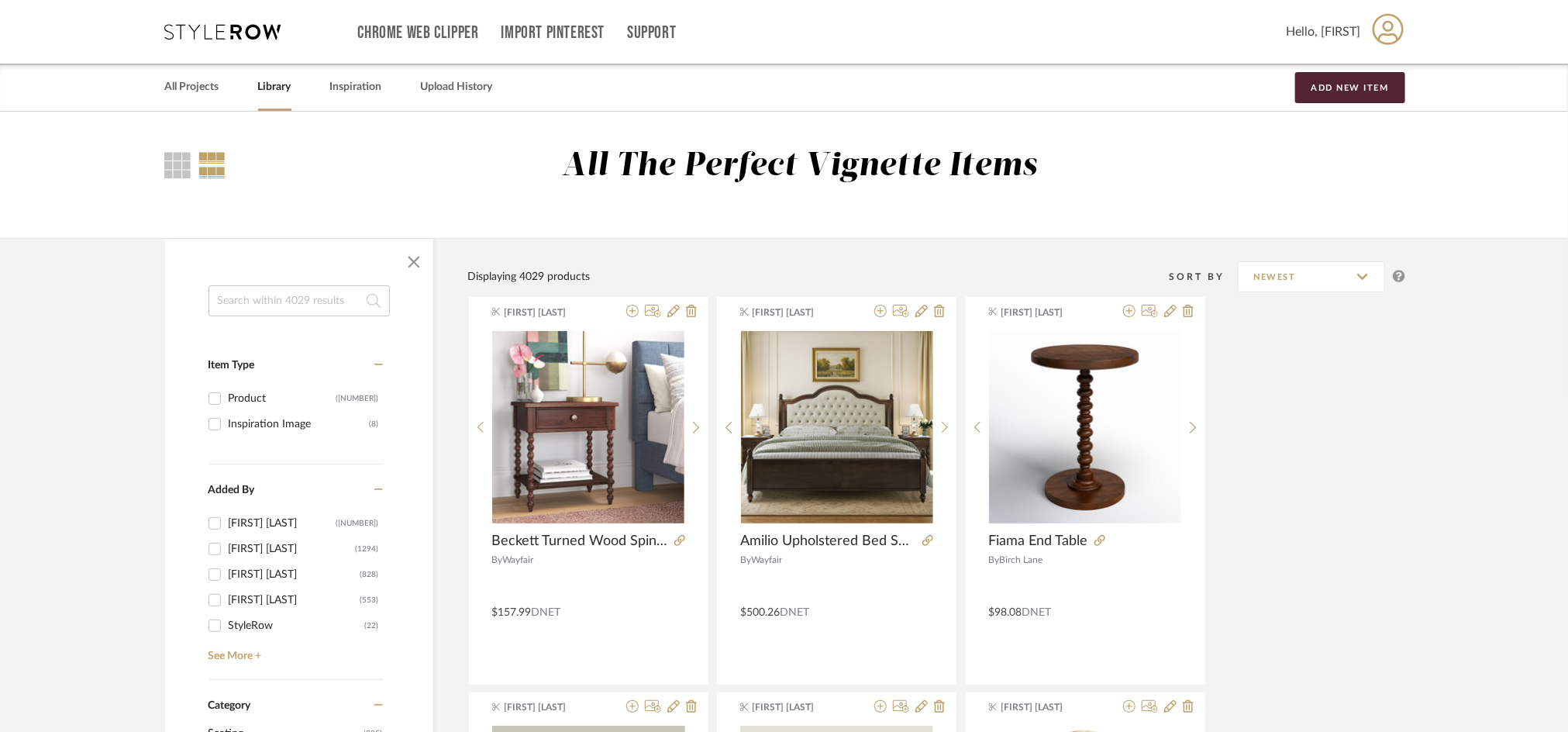 click 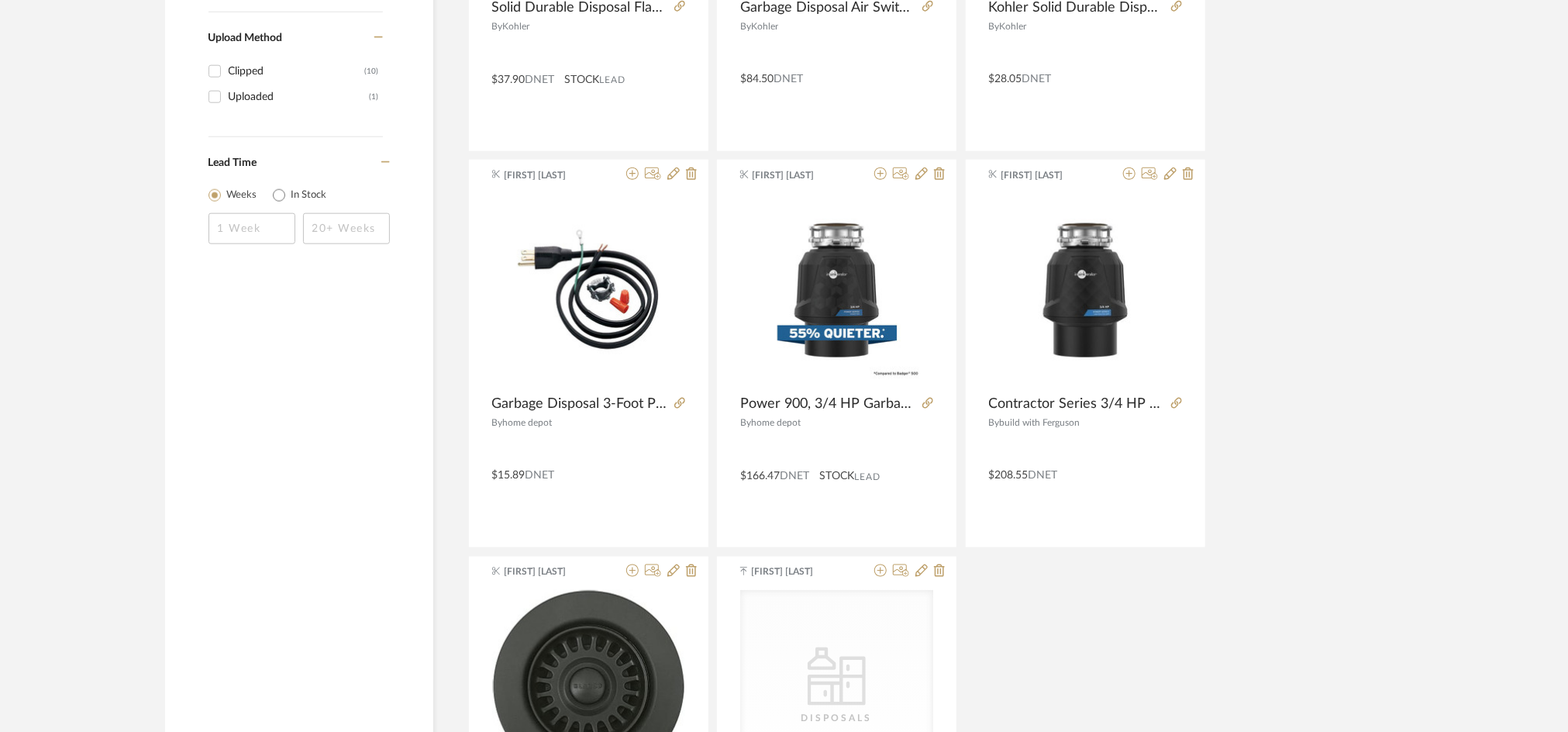 scroll, scrollTop: 976, scrollLeft: 0, axis: vertical 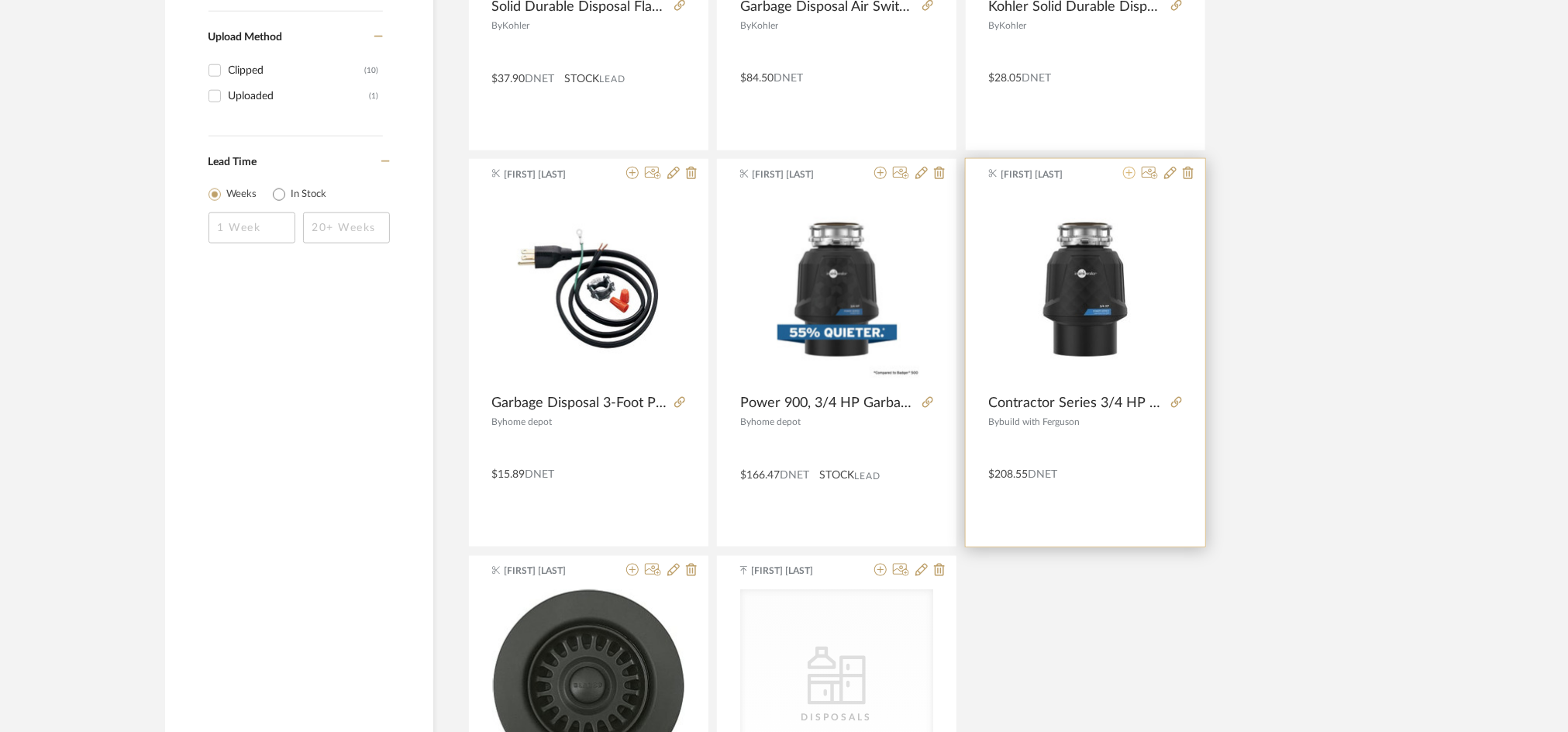 type on "garbage" 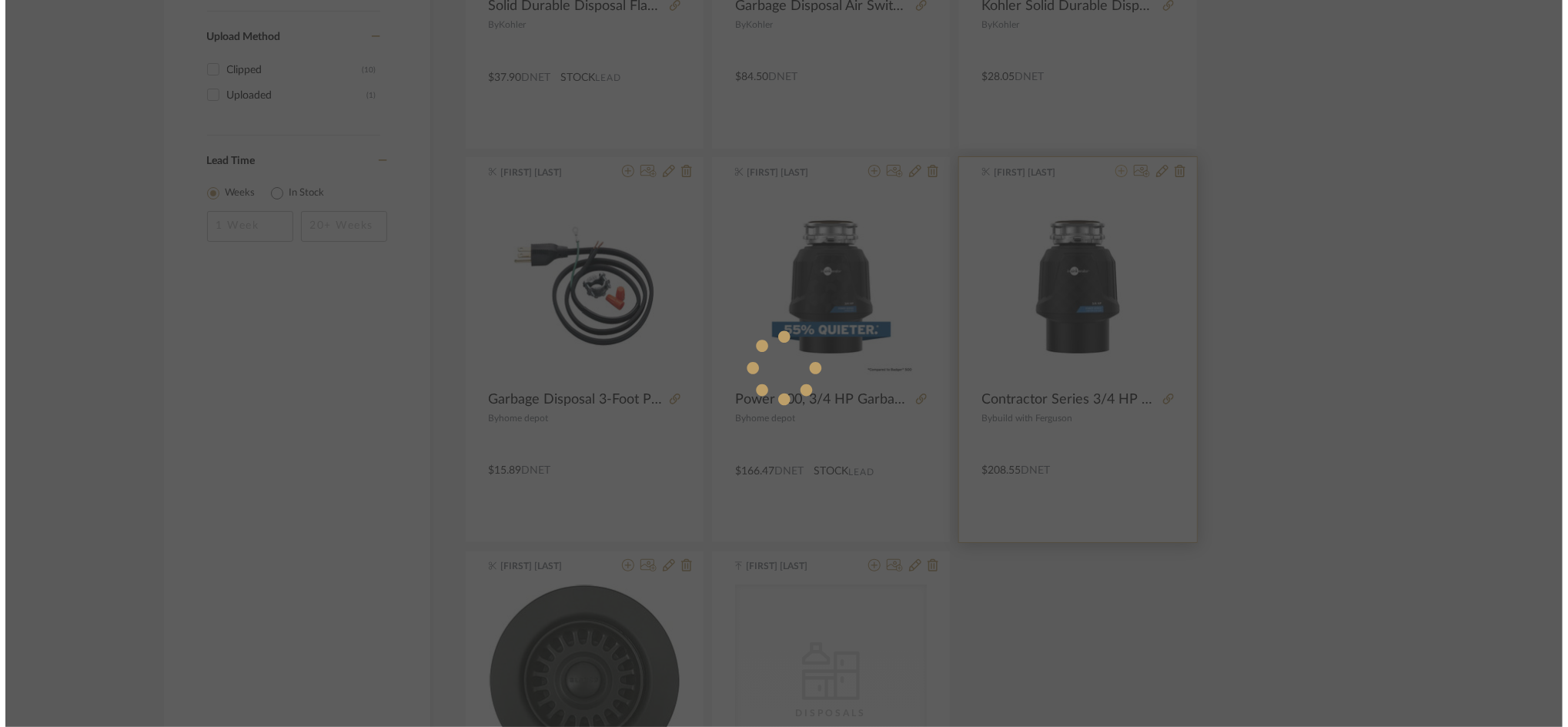 scroll, scrollTop: 0, scrollLeft: 0, axis: both 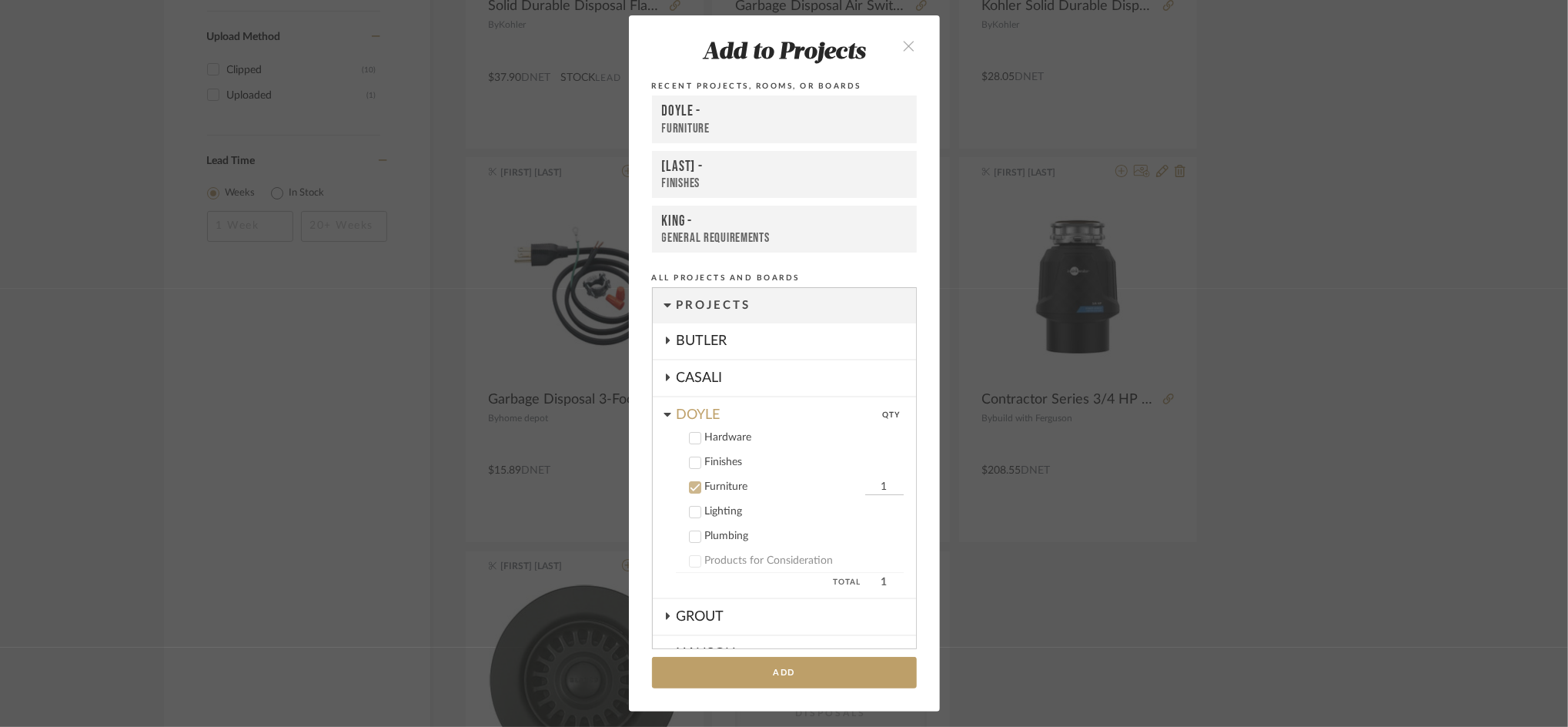 click on "Furniture" at bounding box center (783, 487) 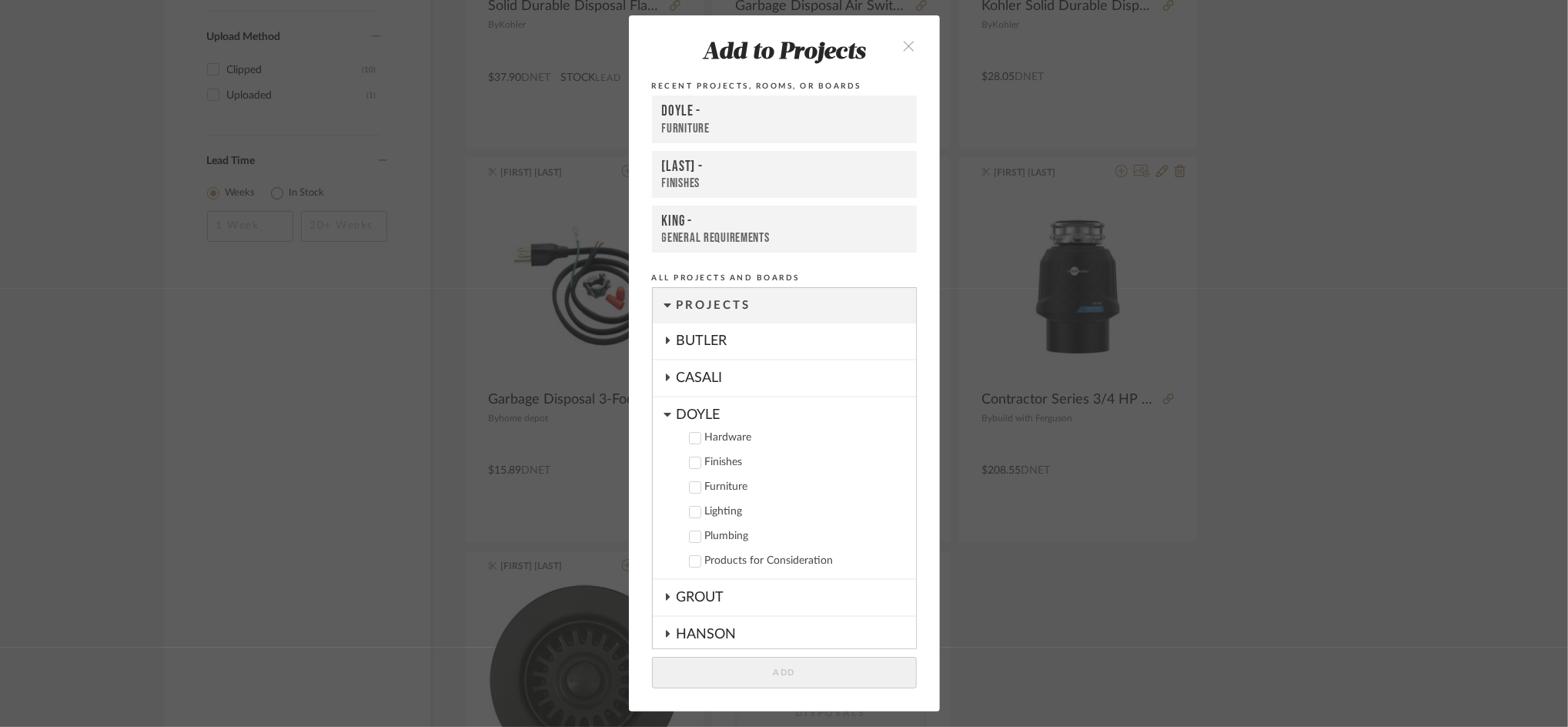 click on "DOYLE" at bounding box center [796, 410] 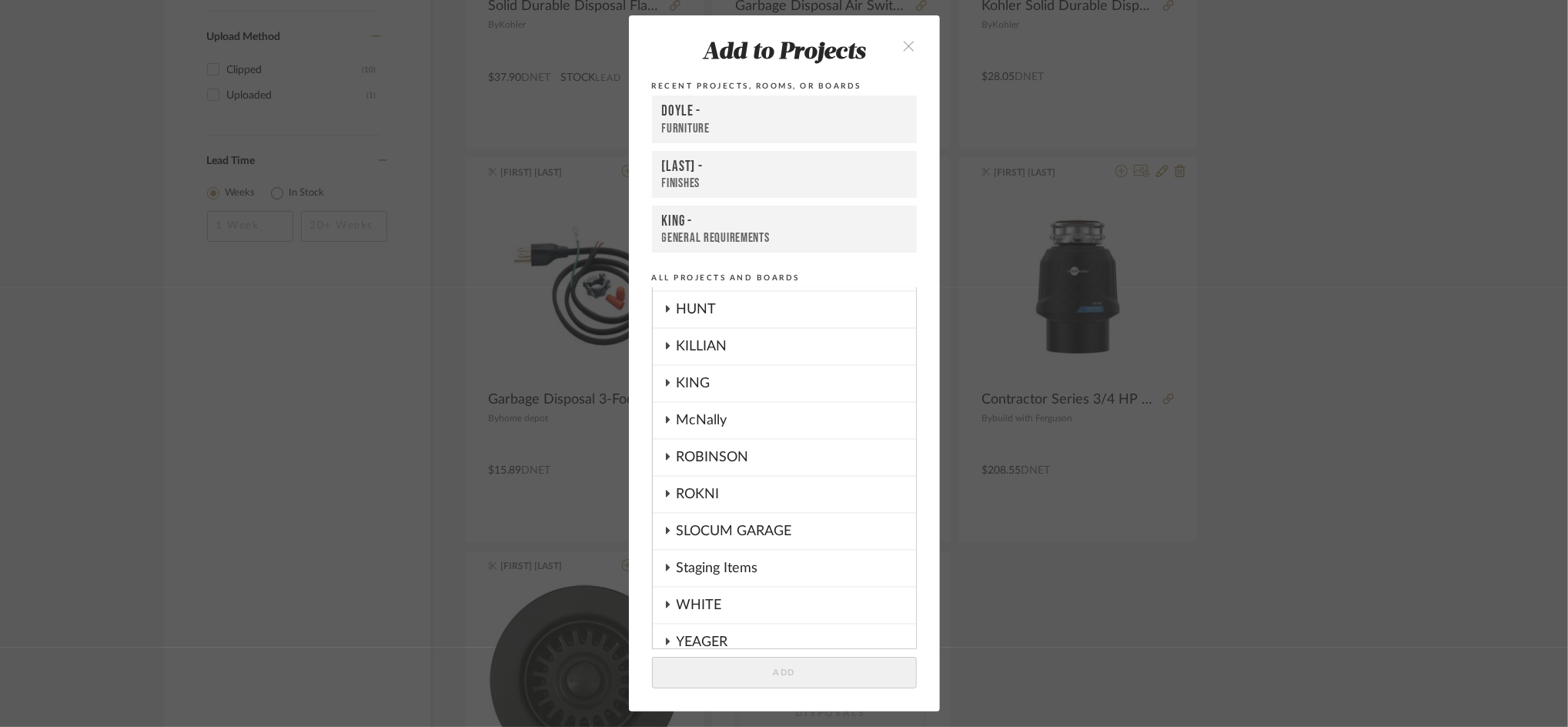 scroll, scrollTop: 254, scrollLeft: 0, axis: vertical 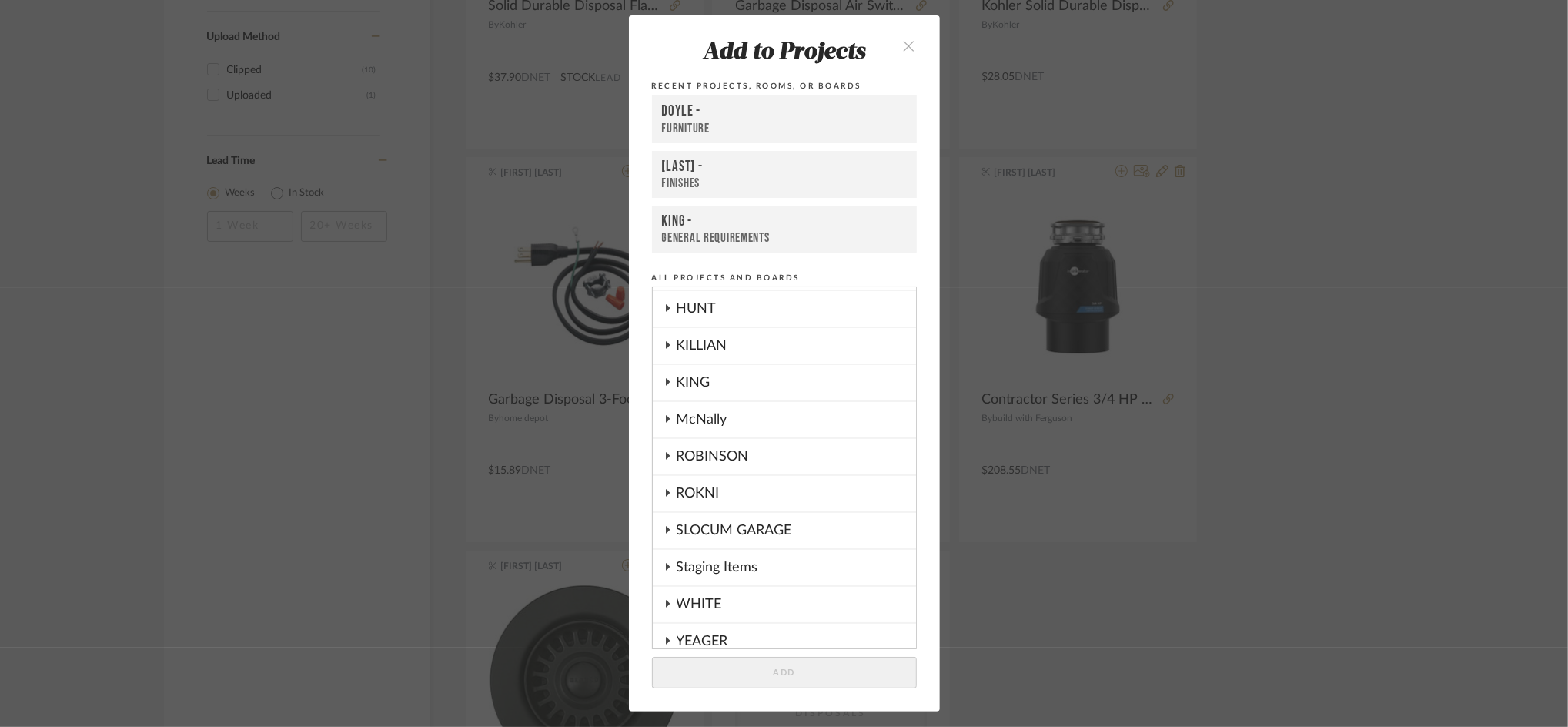 click on "ROKNI" at bounding box center (796, 494) 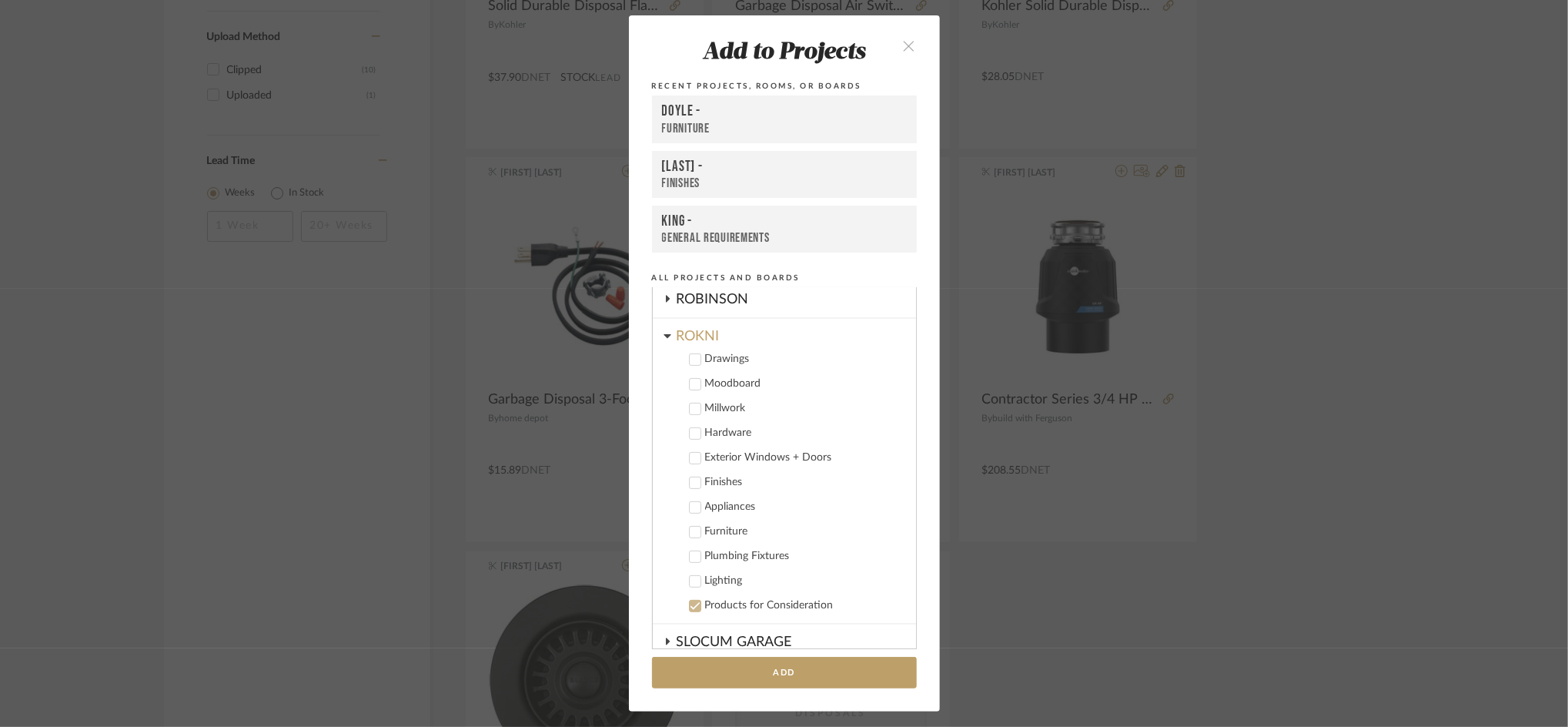 scroll, scrollTop: 417, scrollLeft: 0, axis: vertical 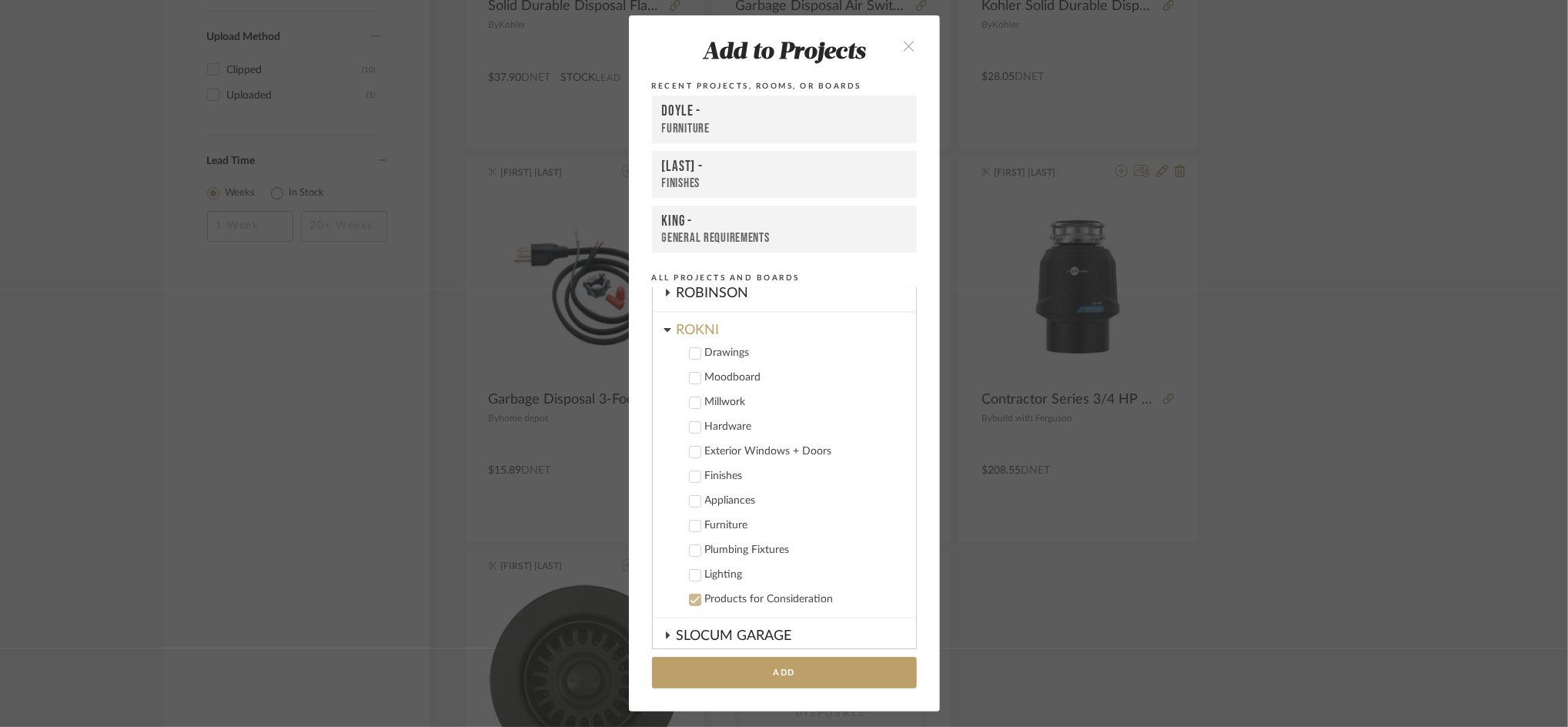 click on "Finishes" at bounding box center [804, 476] 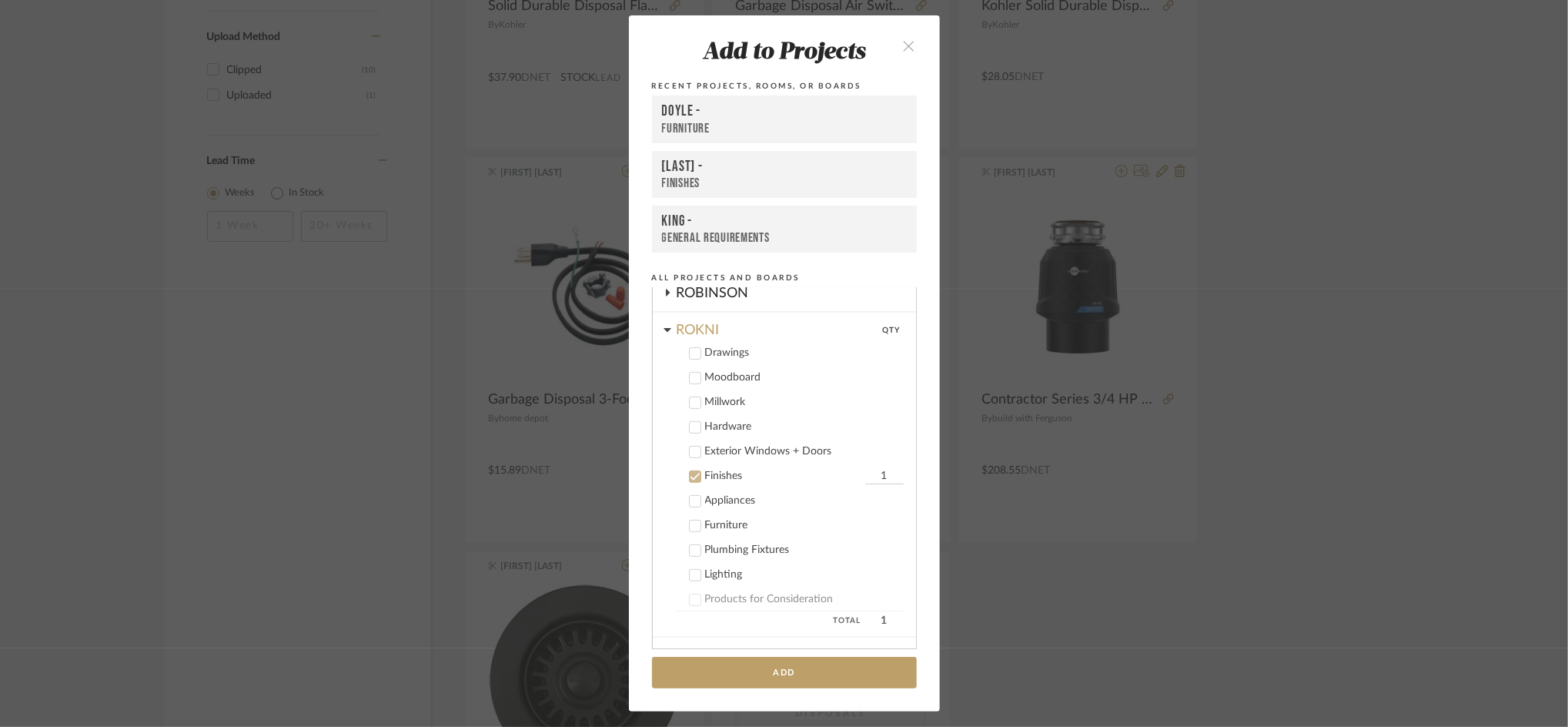 click on "Plumbing Fixtures" at bounding box center (778, 549) 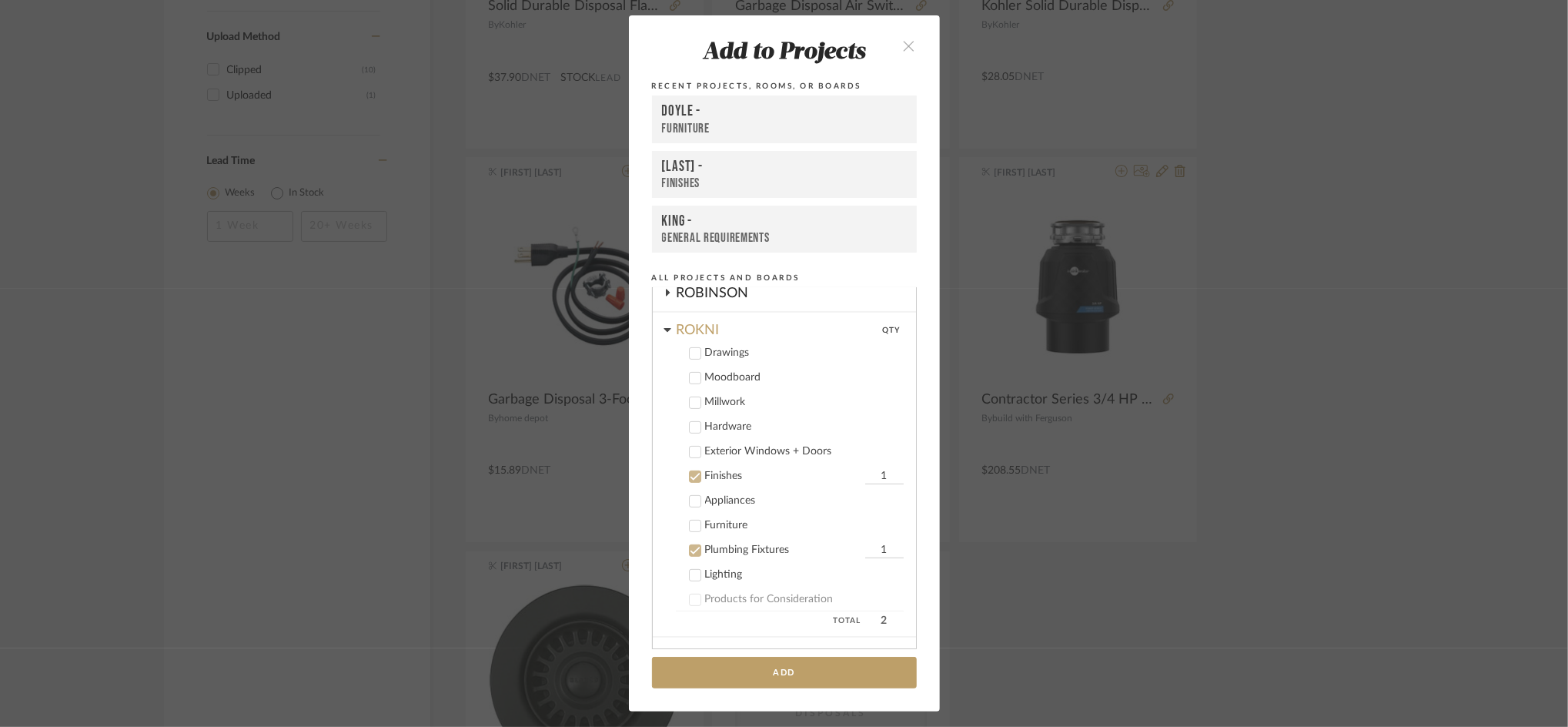 click on "Finishes" at bounding box center (783, 476) 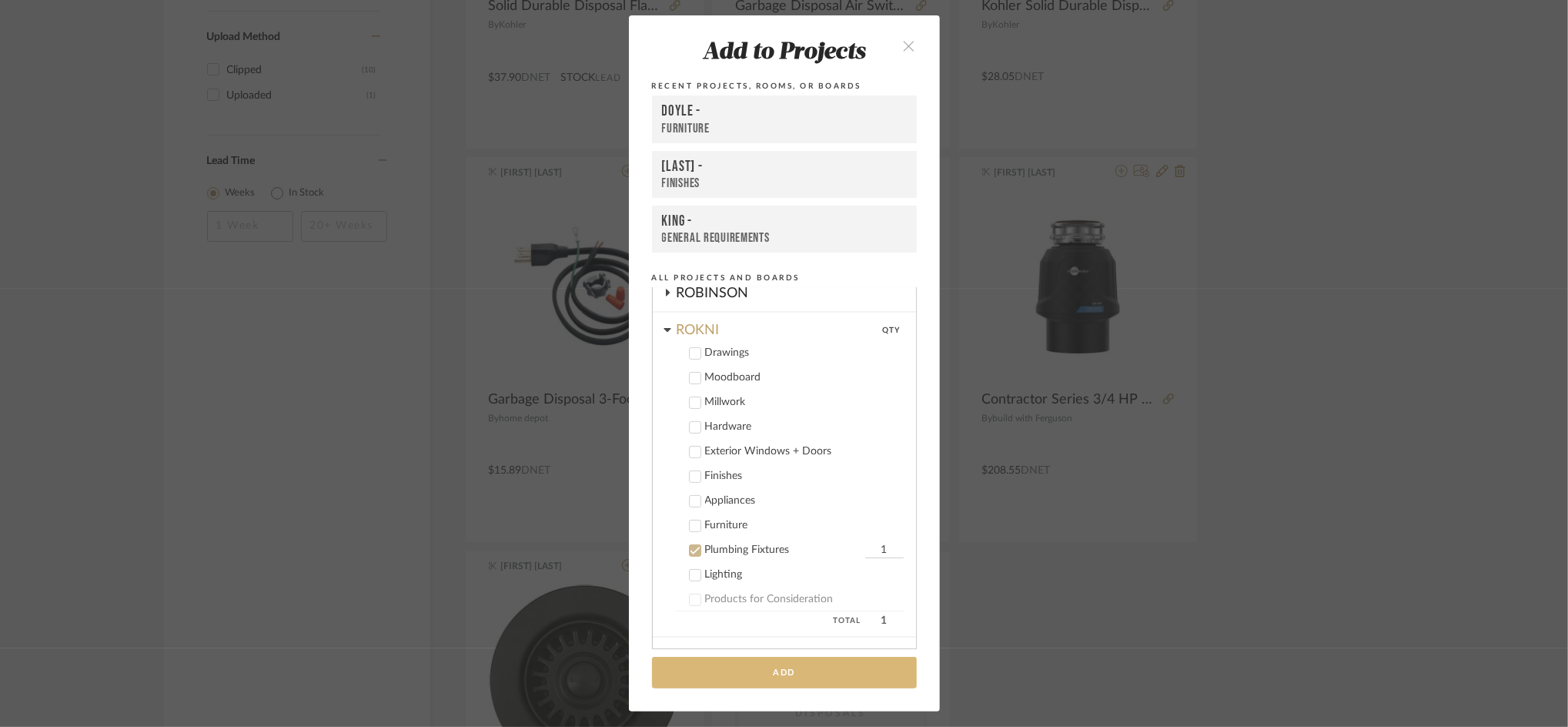 click on "Add" at bounding box center (784, 672) 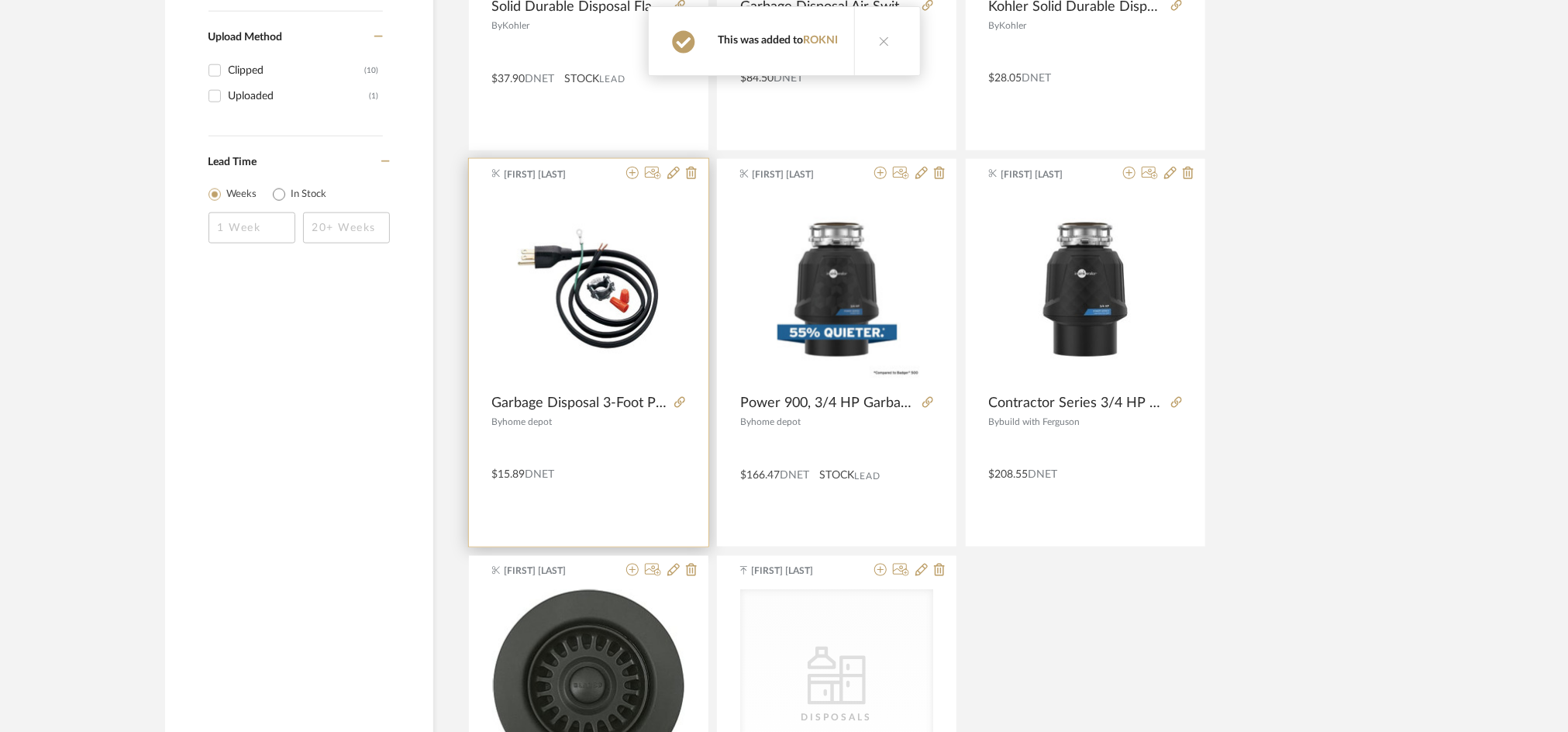 scroll, scrollTop: 0, scrollLeft: 0, axis: both 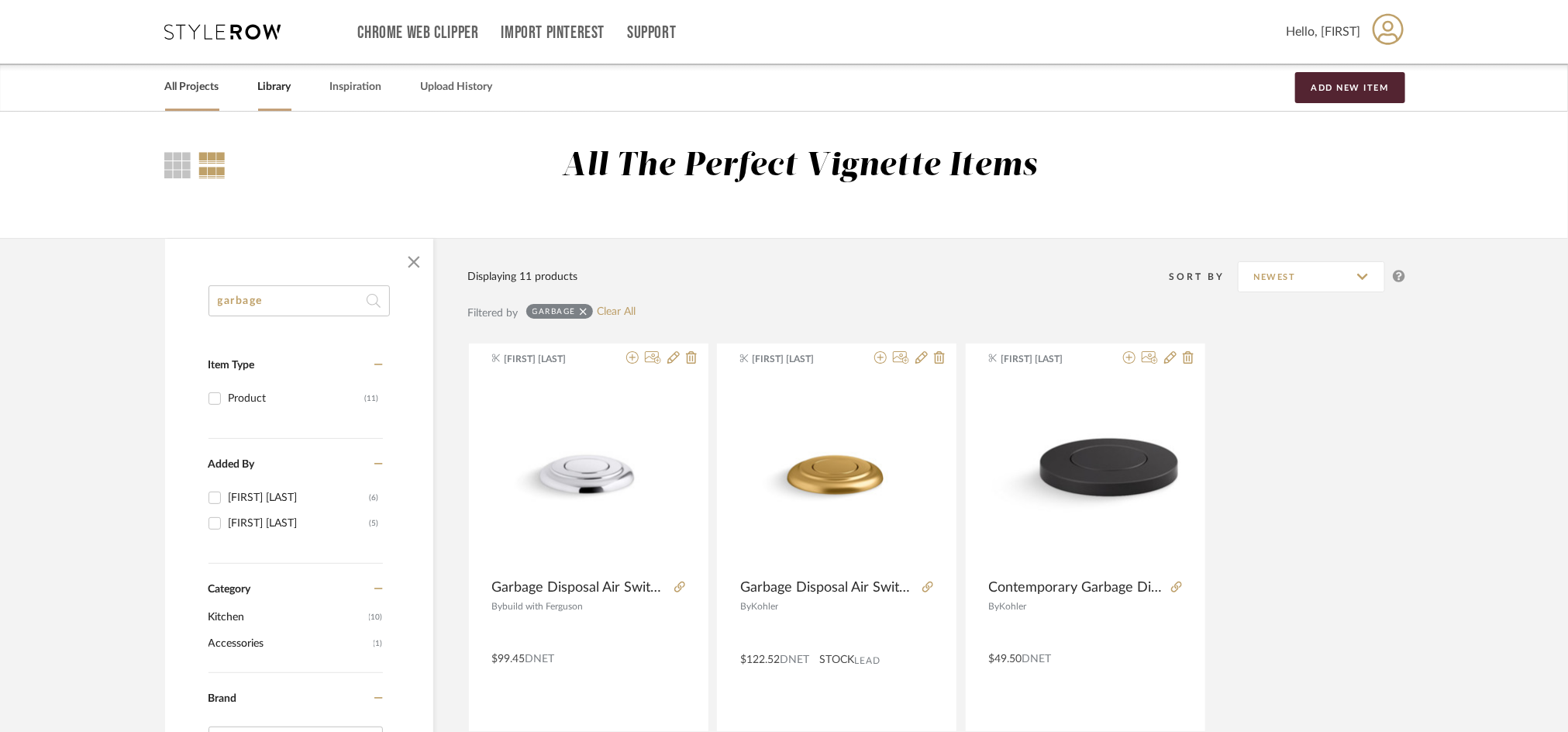 click on "All Projects" at bounding box center (192, 87) 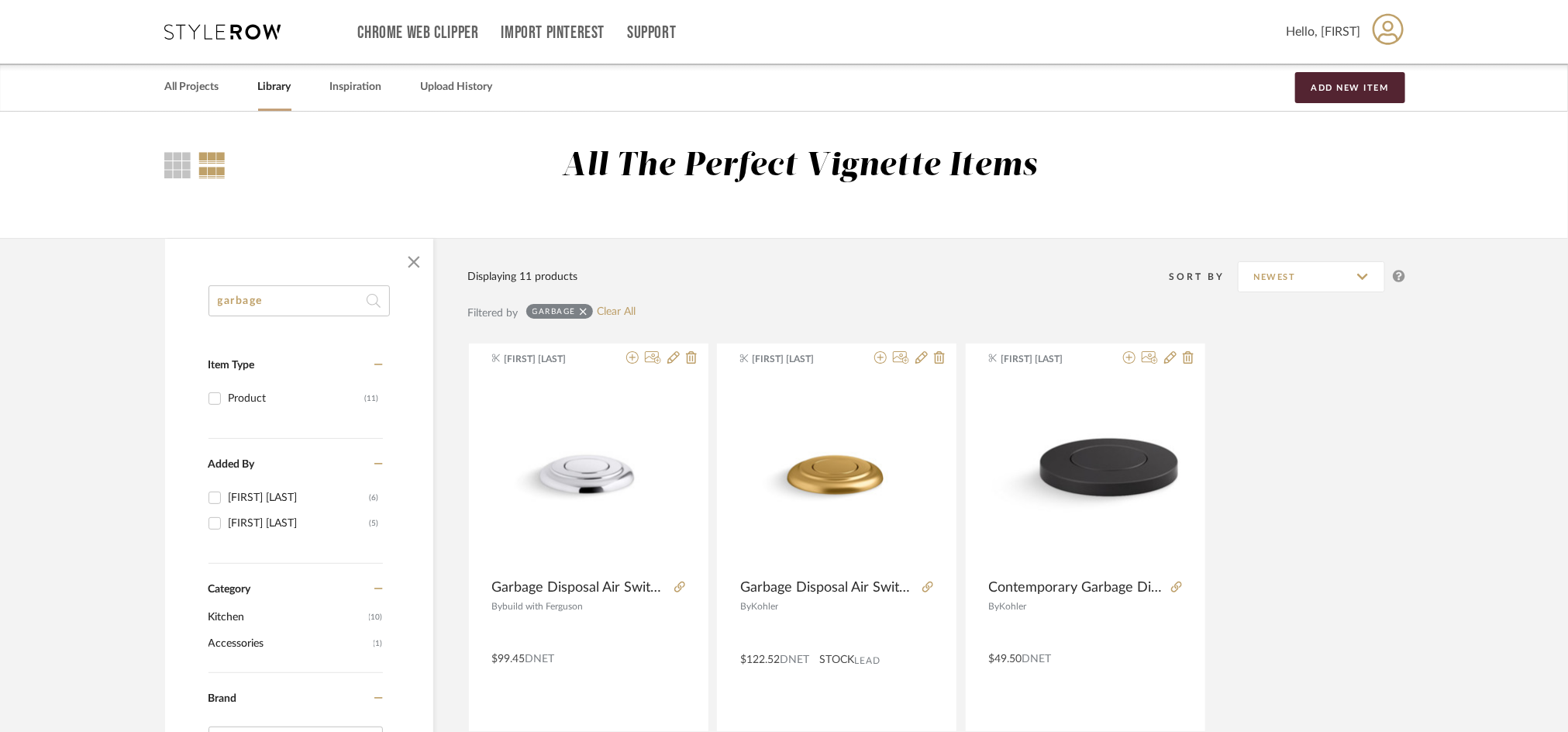 click on "Library" at bounding box center [274, 87] 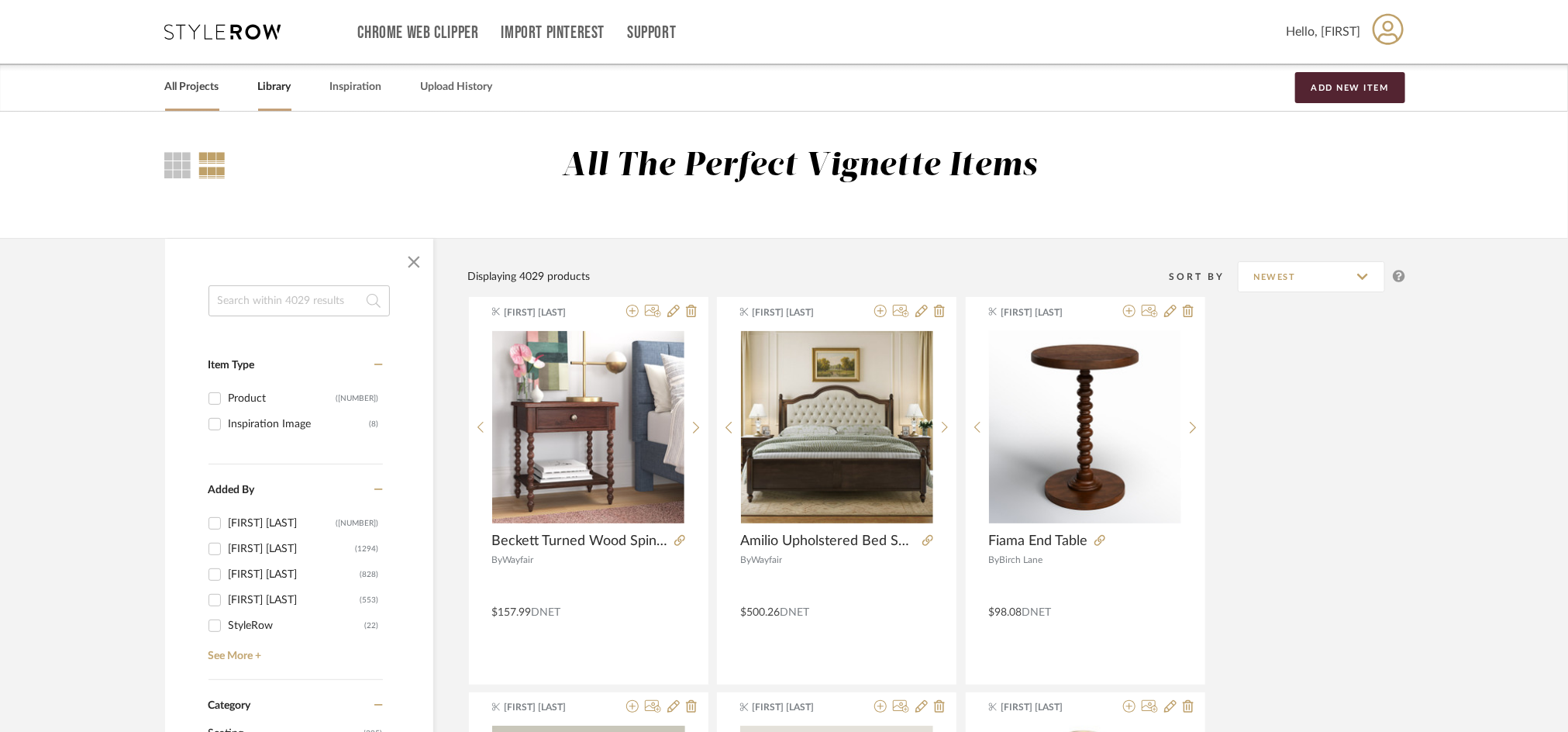 click on "All Projects" at bounding box center [192, 87] 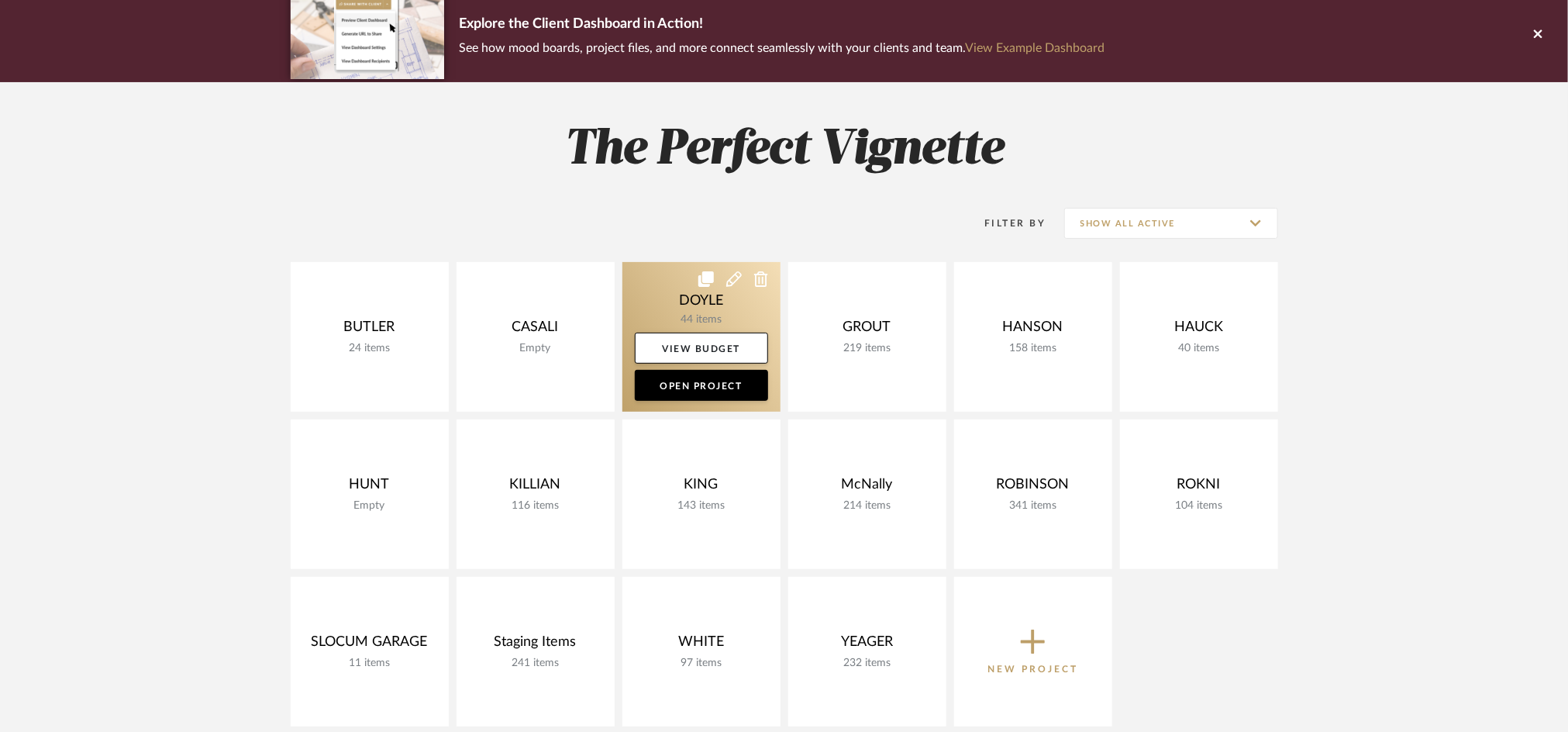 scroll, scrollTop: 147, scrollLeft: 0, axis: vertical 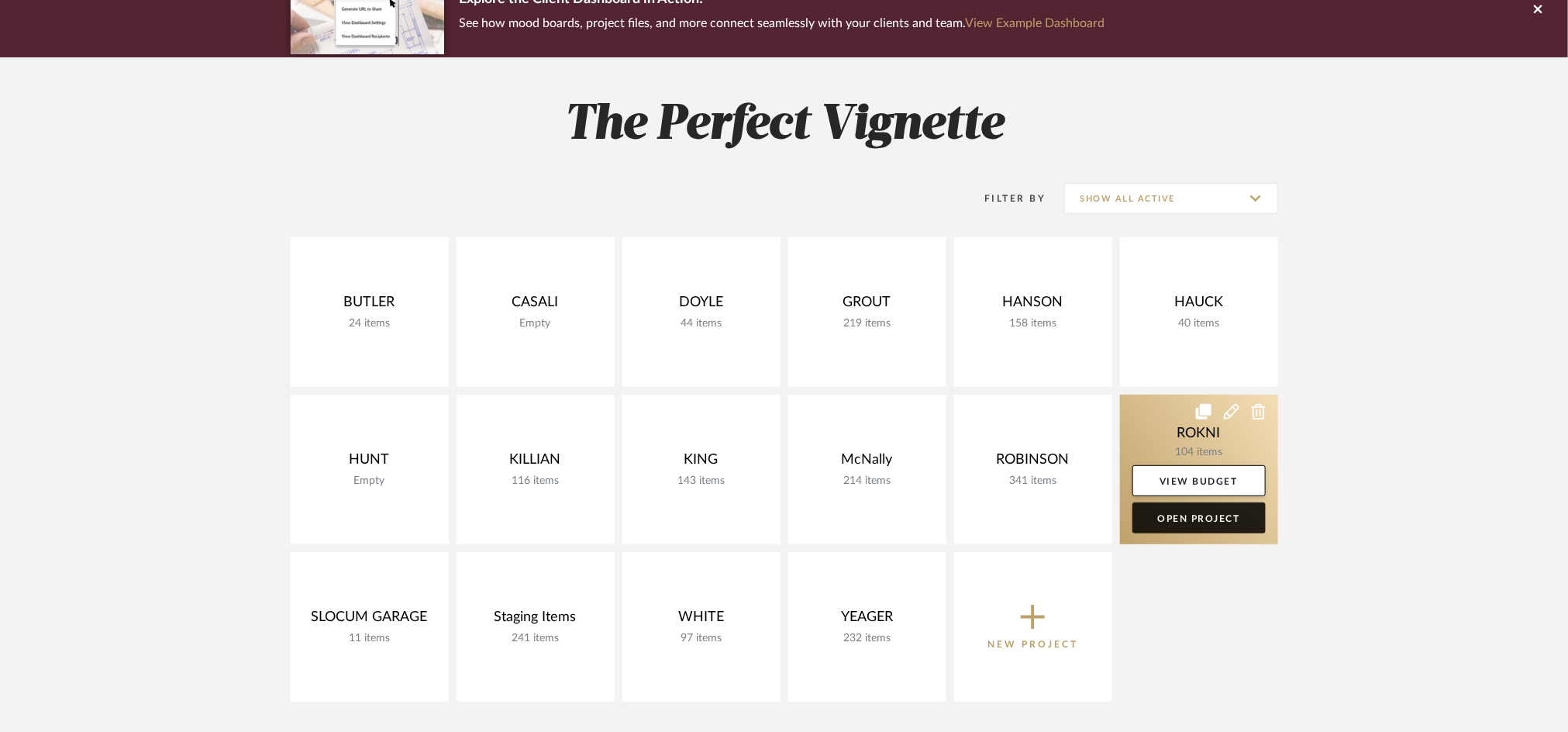 click on "Open Project" 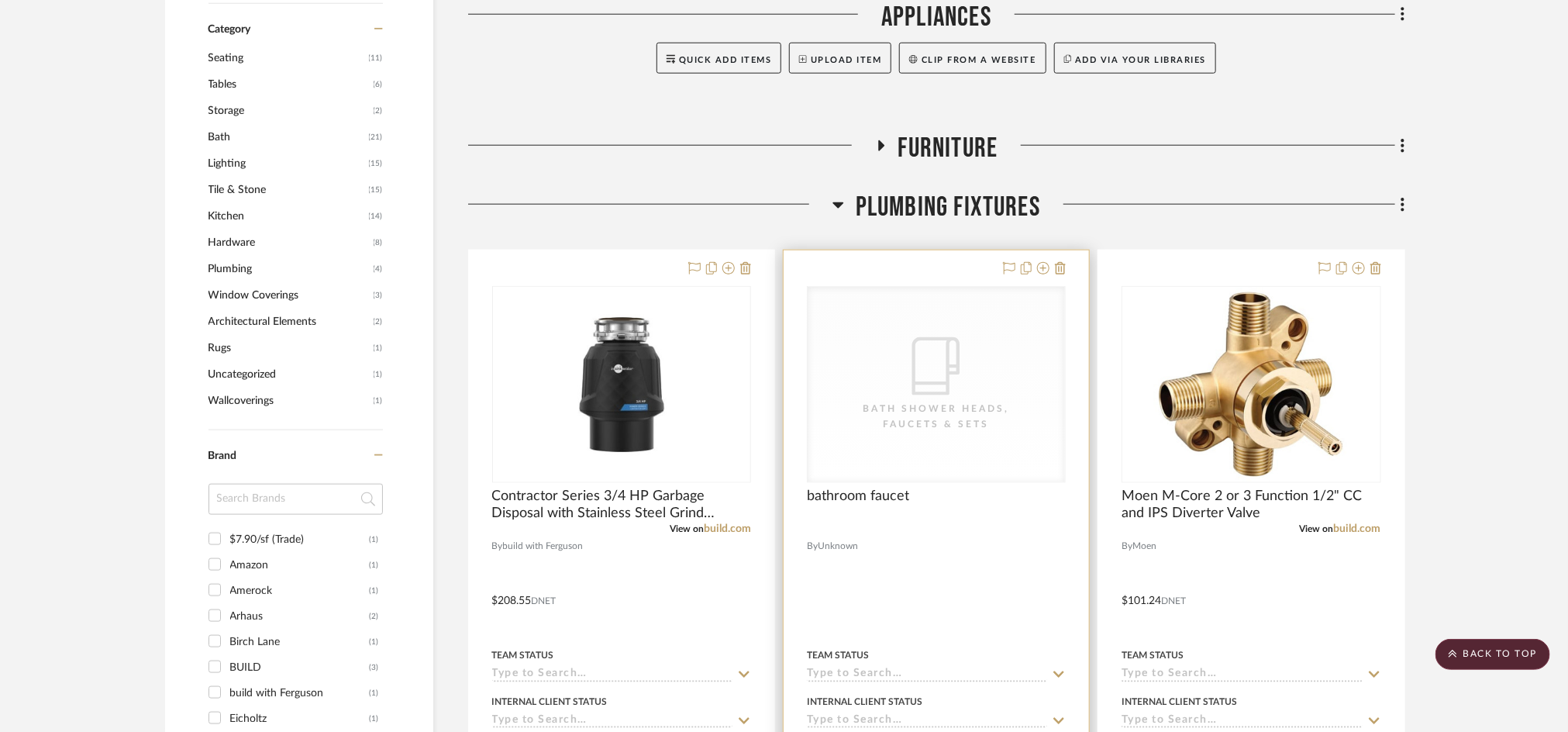 scroll, scrollTop: 0, scrollLeft: 0, axis: both 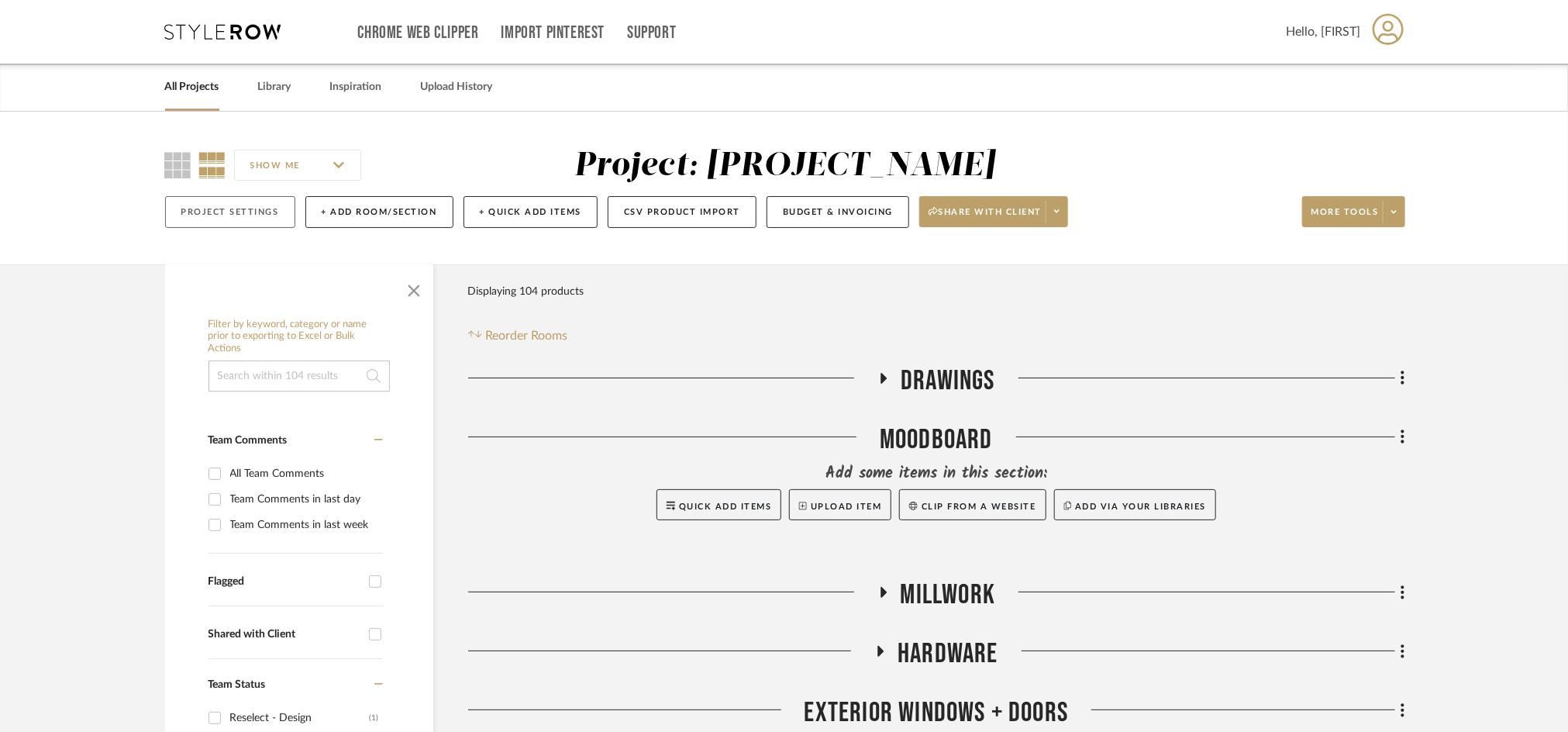 click on "Project Settings" 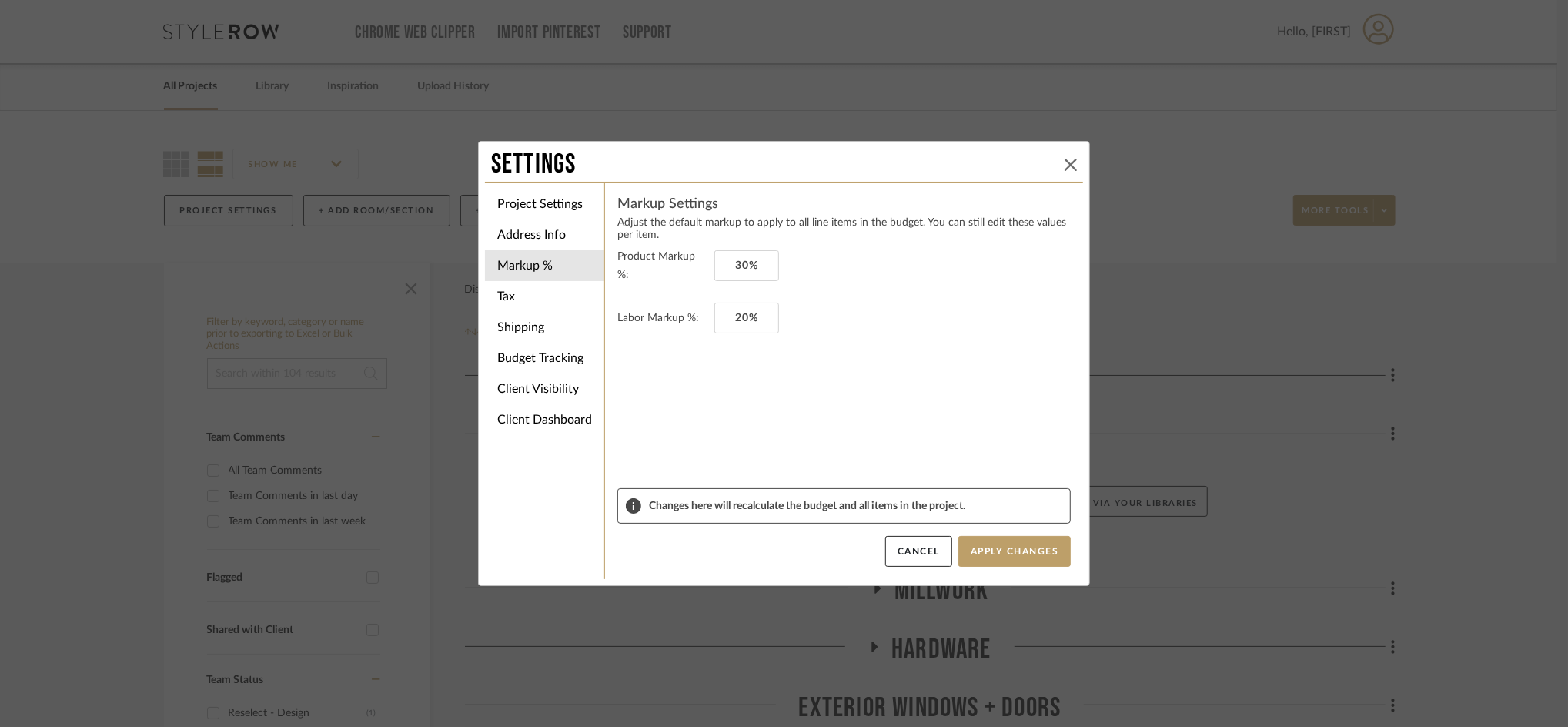 click at bounding box center [1071, 165] 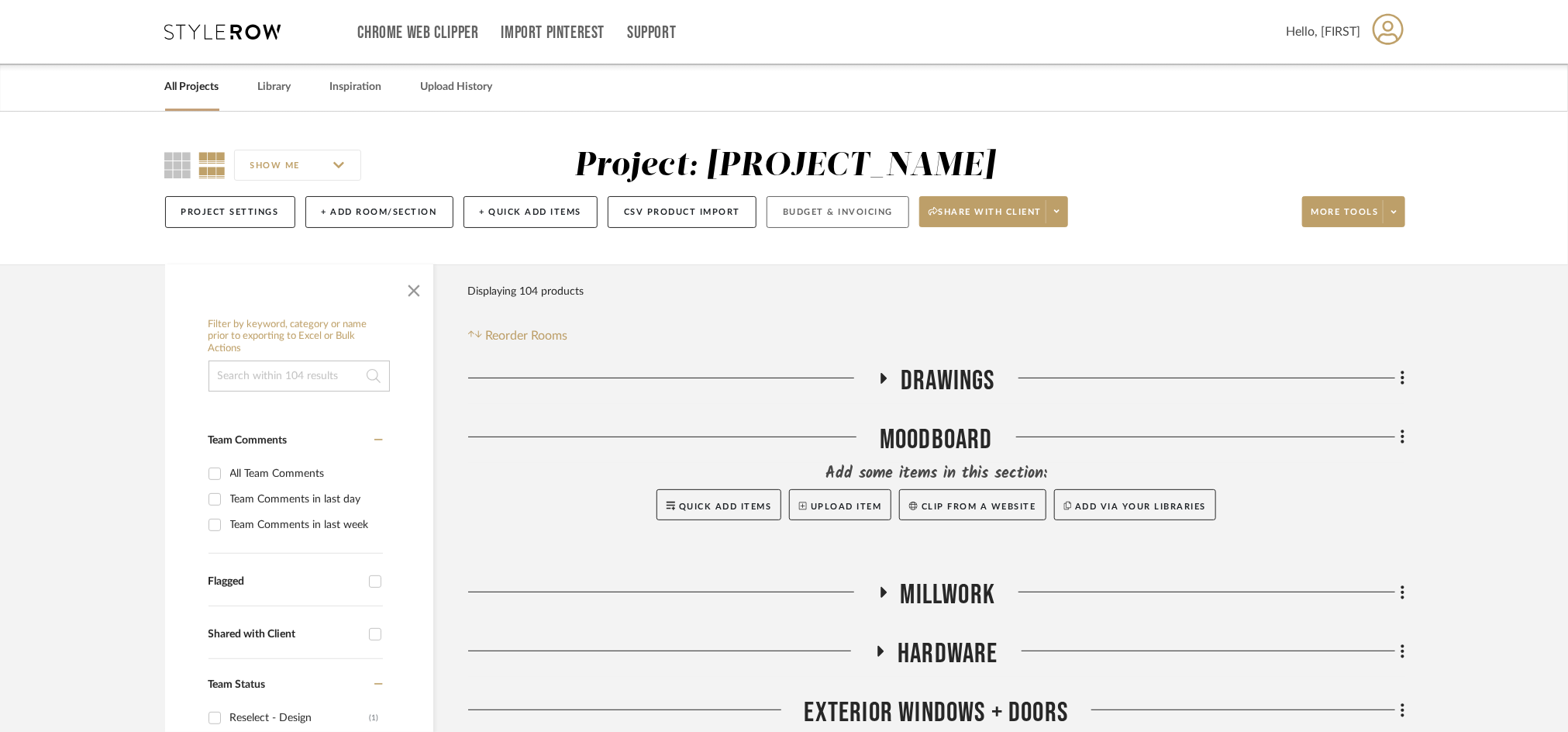 click on "Budget & Invoicing" 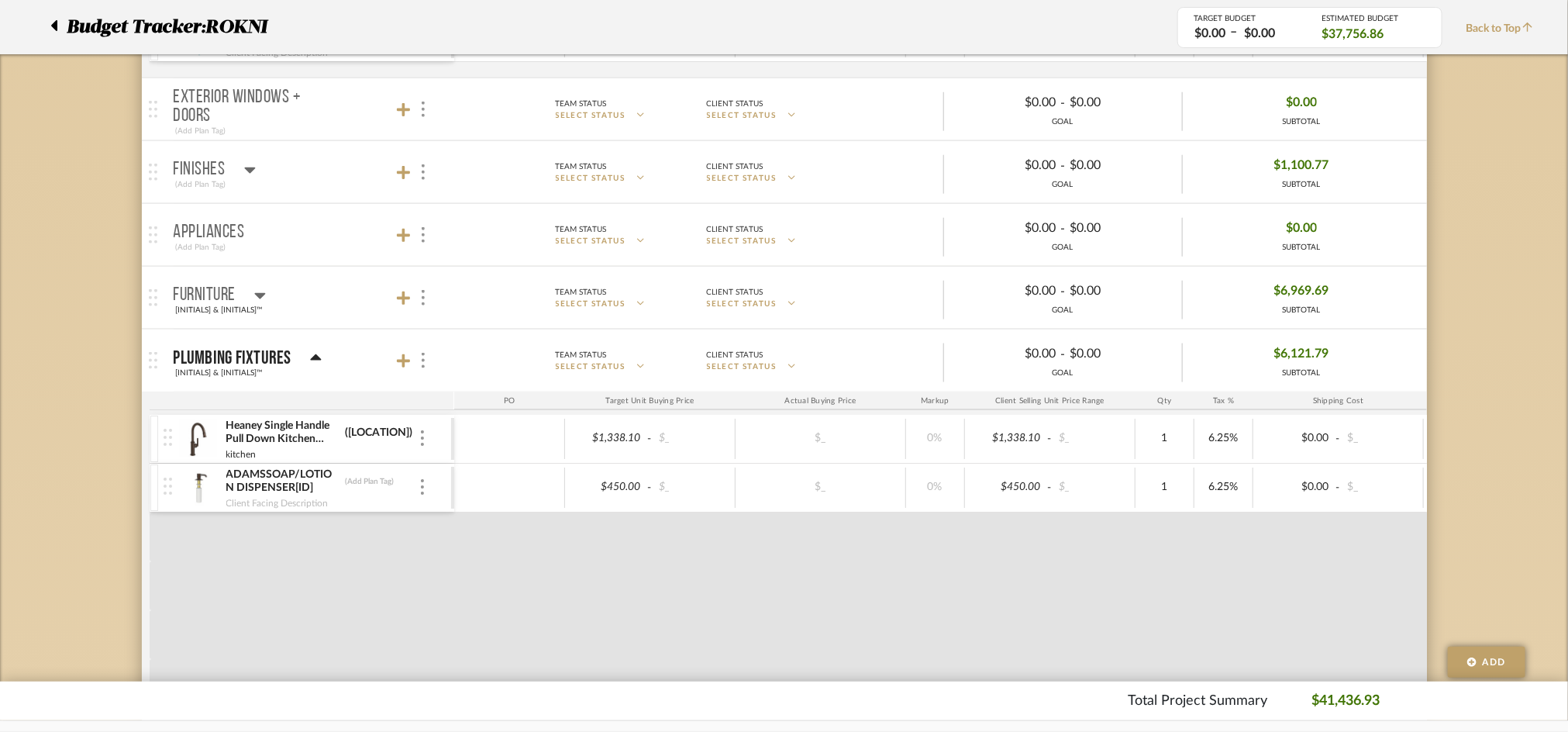 scroll, scrollTop: 1107, scrollLeft: 0, axis: vertical 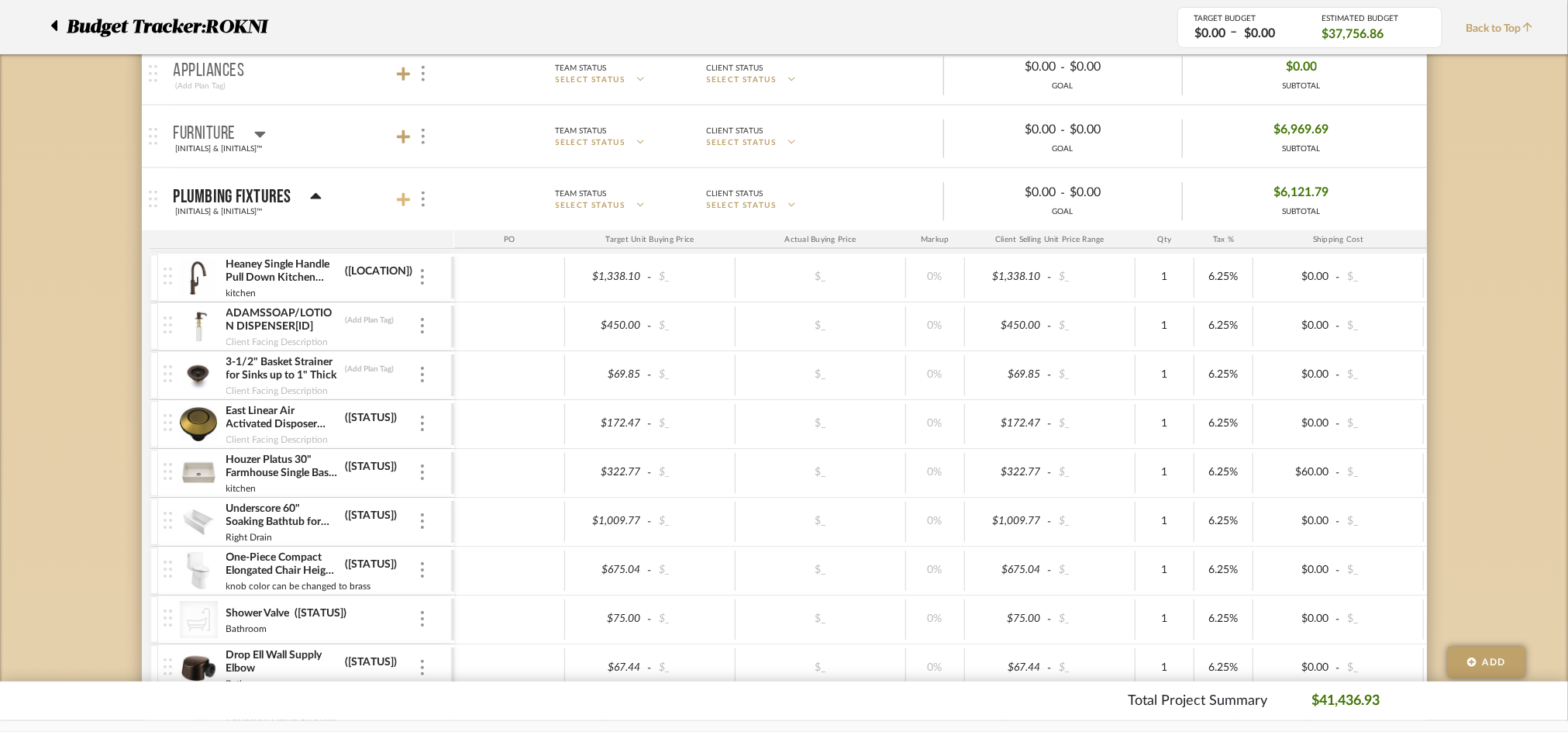 click 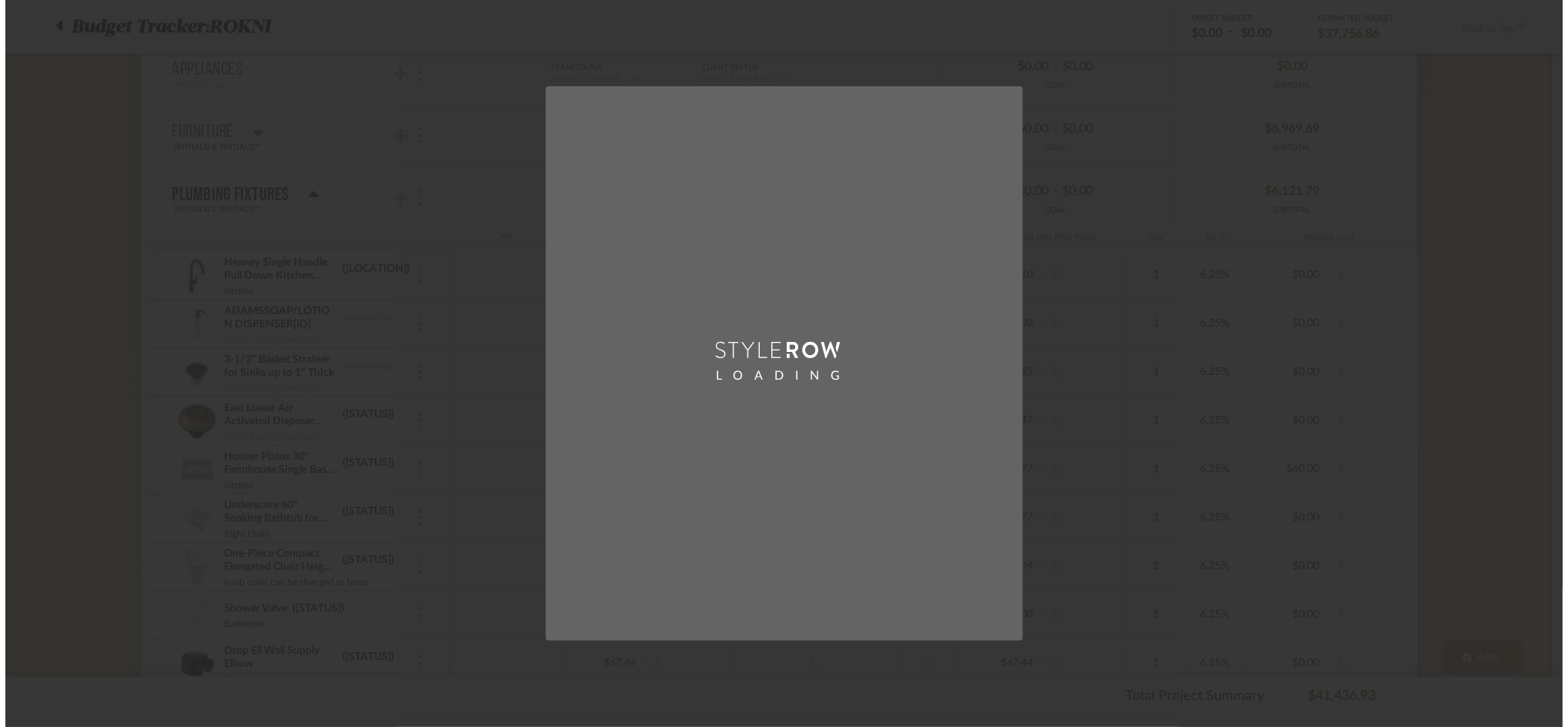 scroll, scrollTop: 0, scrollLeft: 0, axis: both 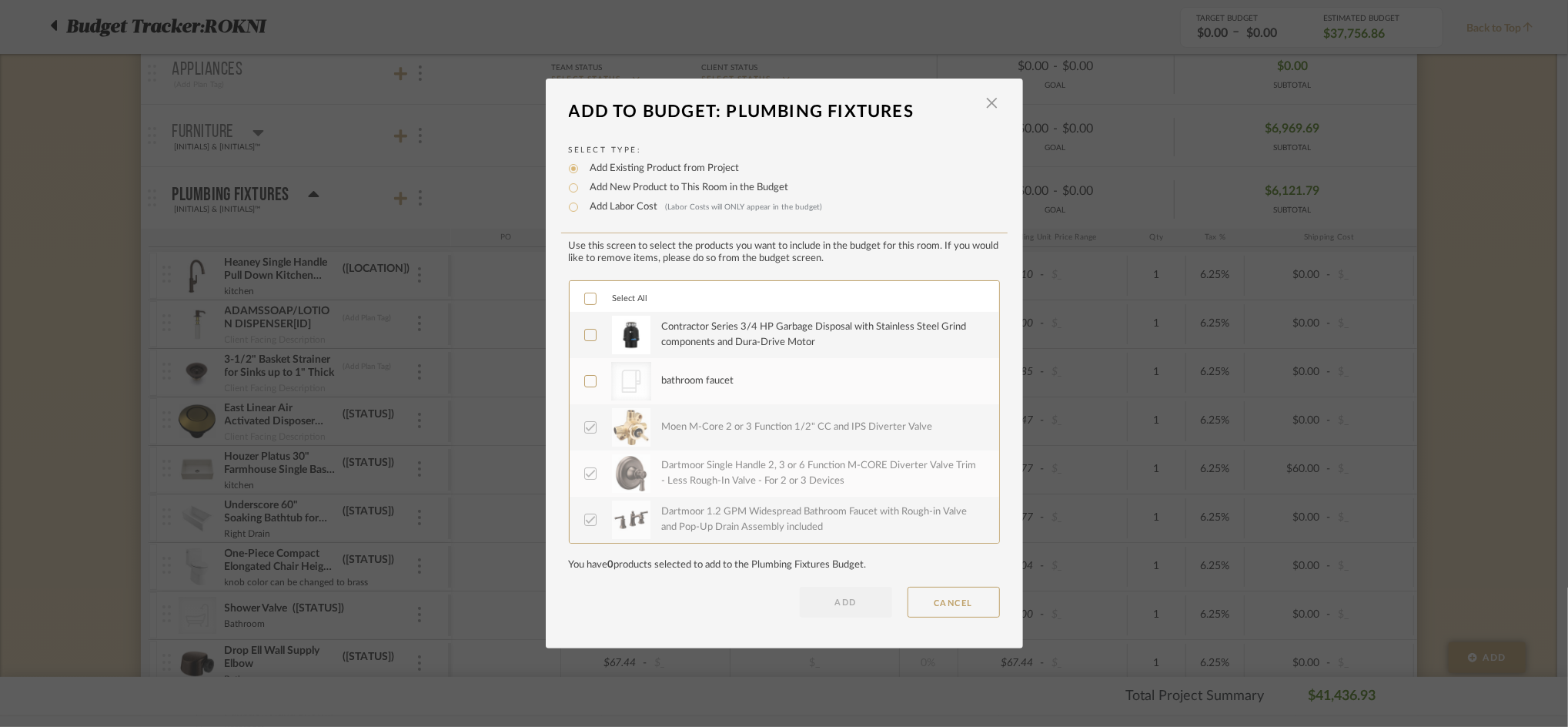click on "Contractor Series 3/4 HP Garbage Disposal with Stainless Steel Grind components and Dura-Drive Motor" at bounding box center [783, 335] 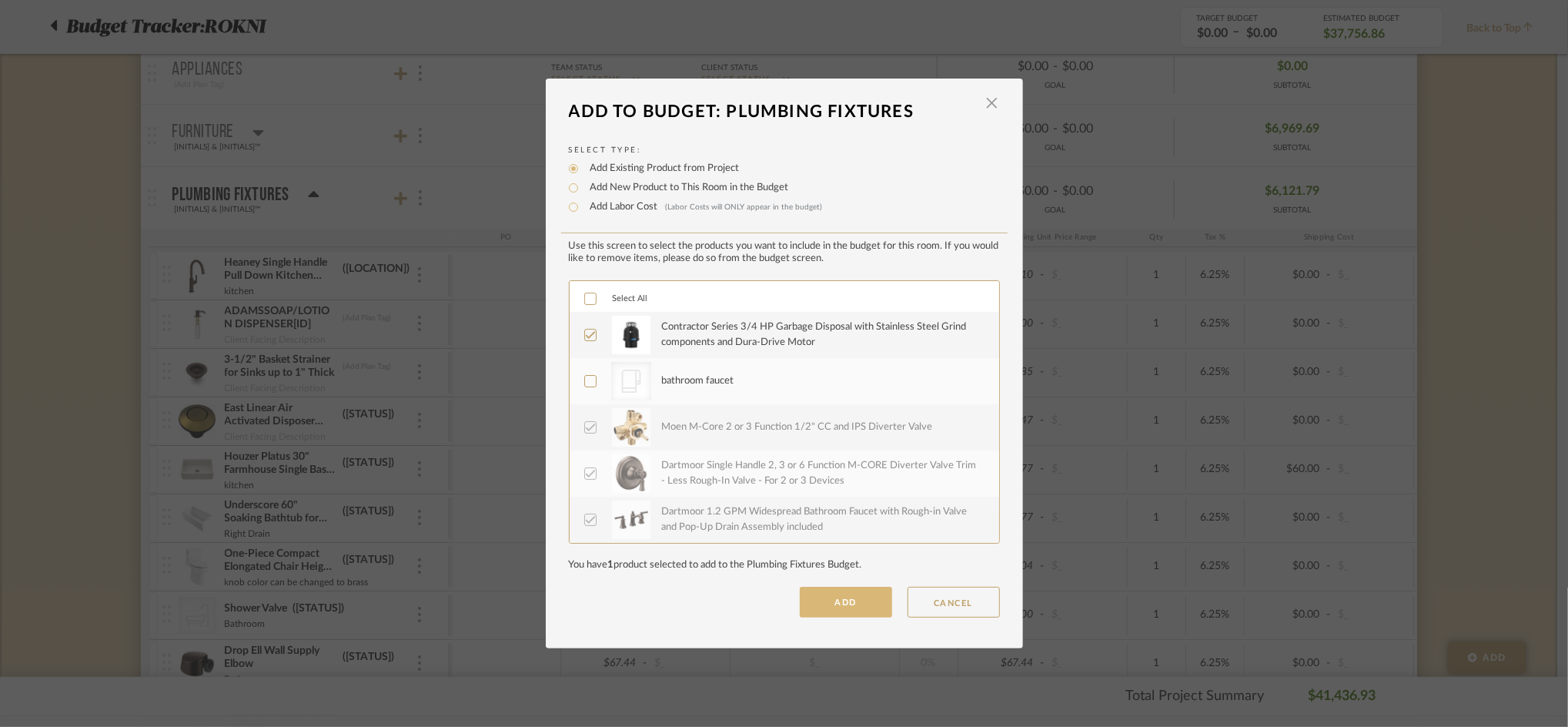 click on "ADD" at bounding box center (846, 602) 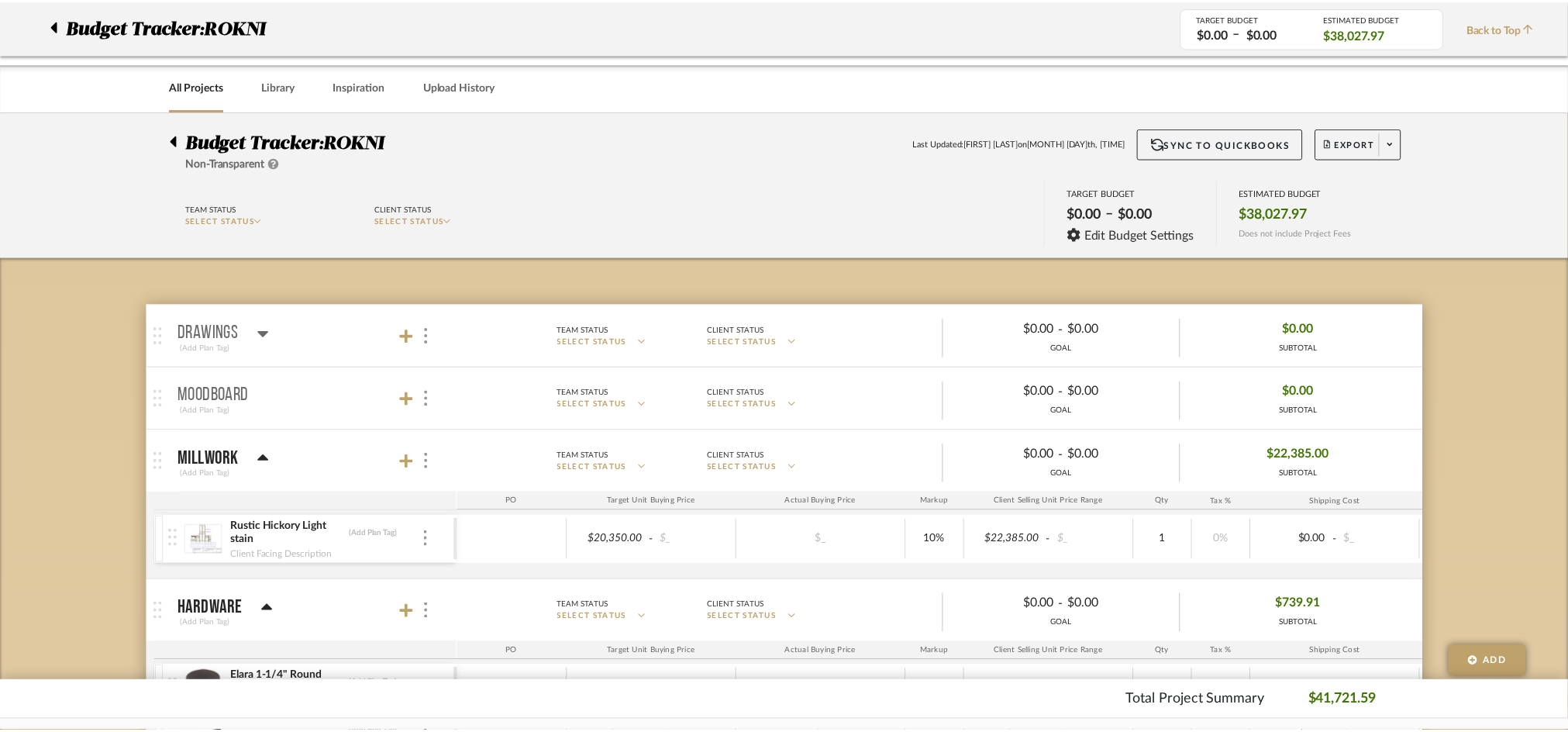 scroll, scrollTop: 1107, scrollLeft: 0, axis: vertical 